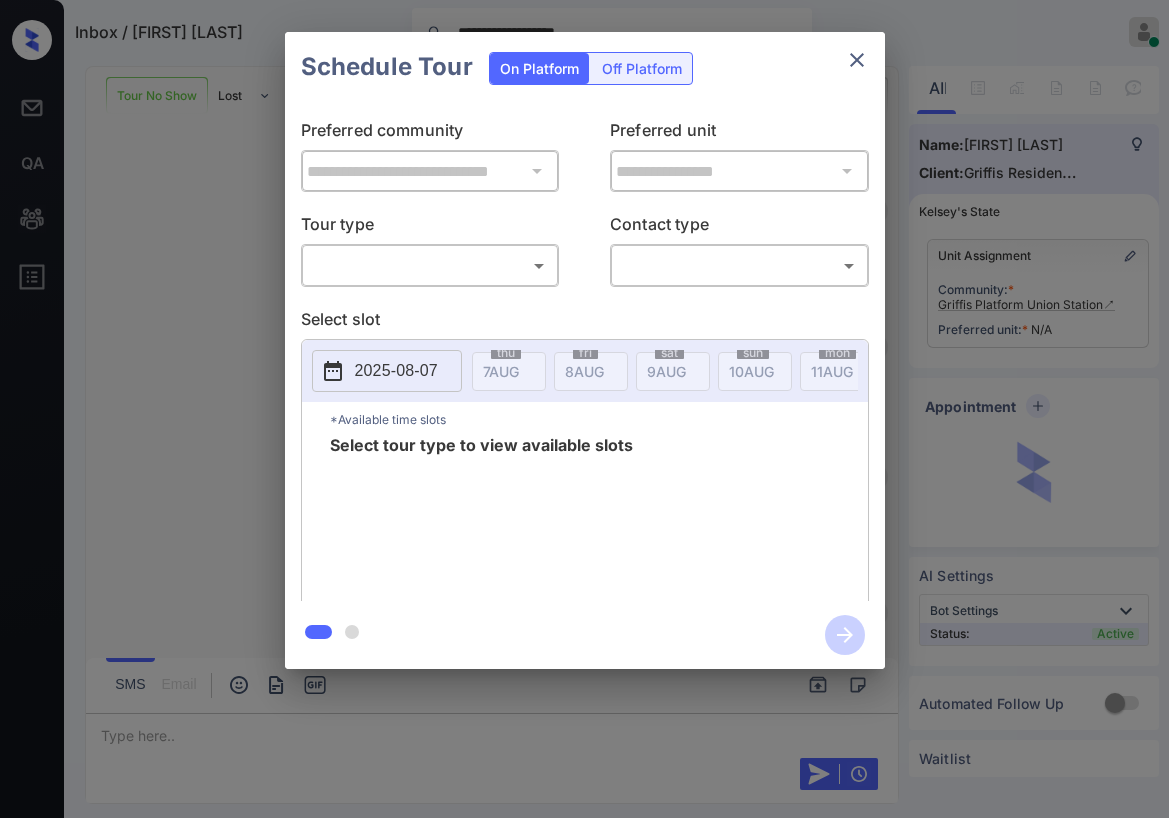 scroll, scrollTop: 0, scrollLeft: 0, axis: both 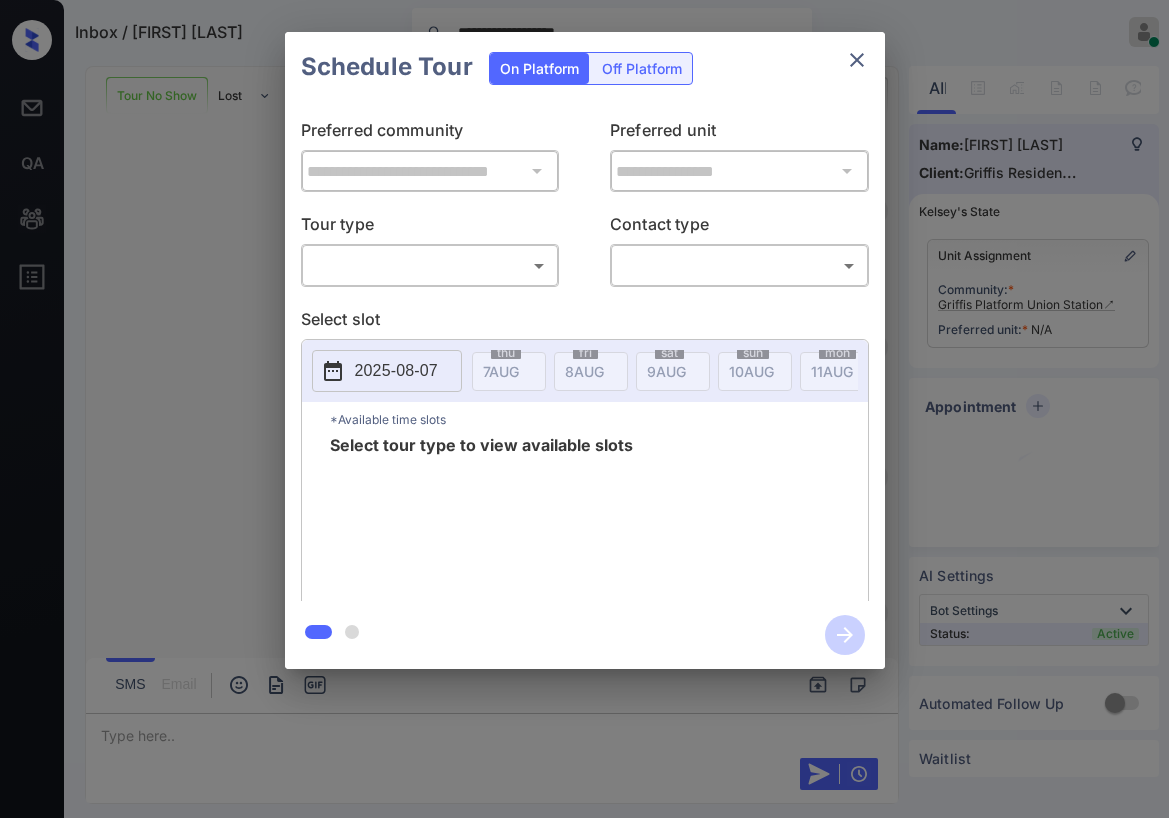 click on "**********" at bounding box center (584, 409) 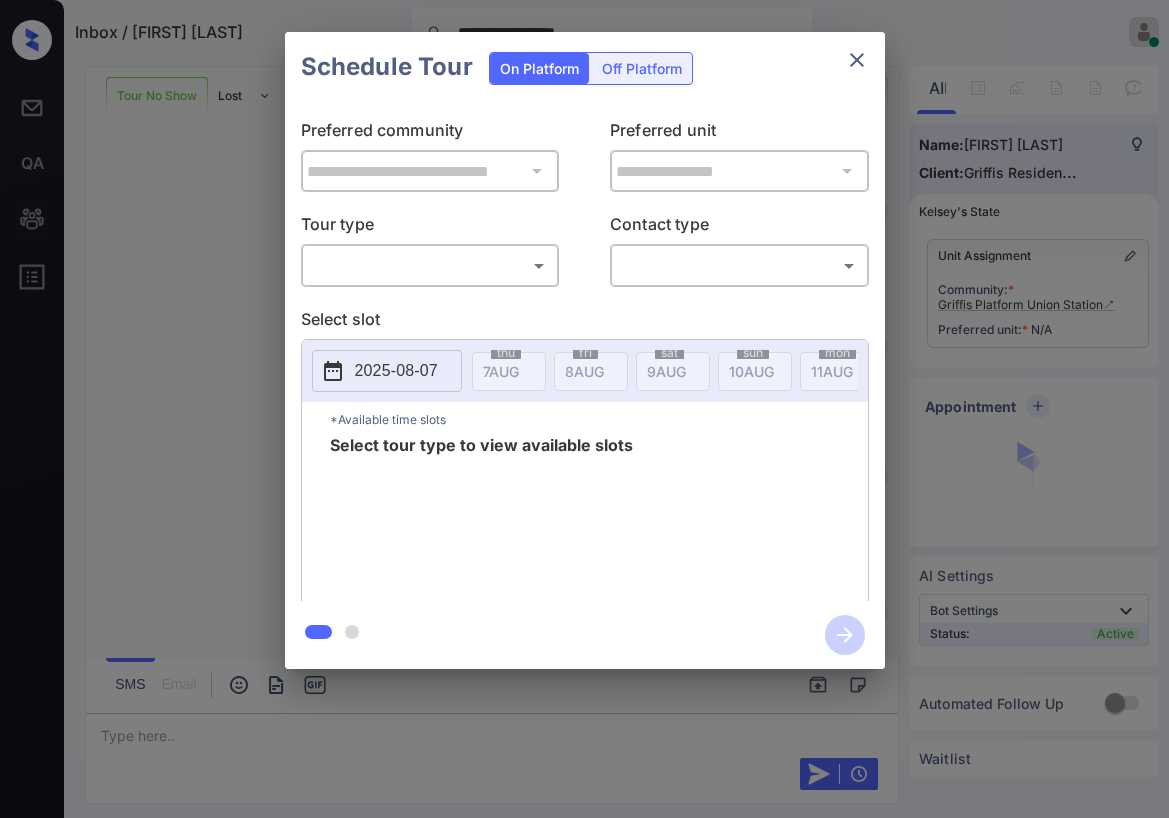 scroll, scrollTop: 680, scrollLeft: 0, axis: vertical 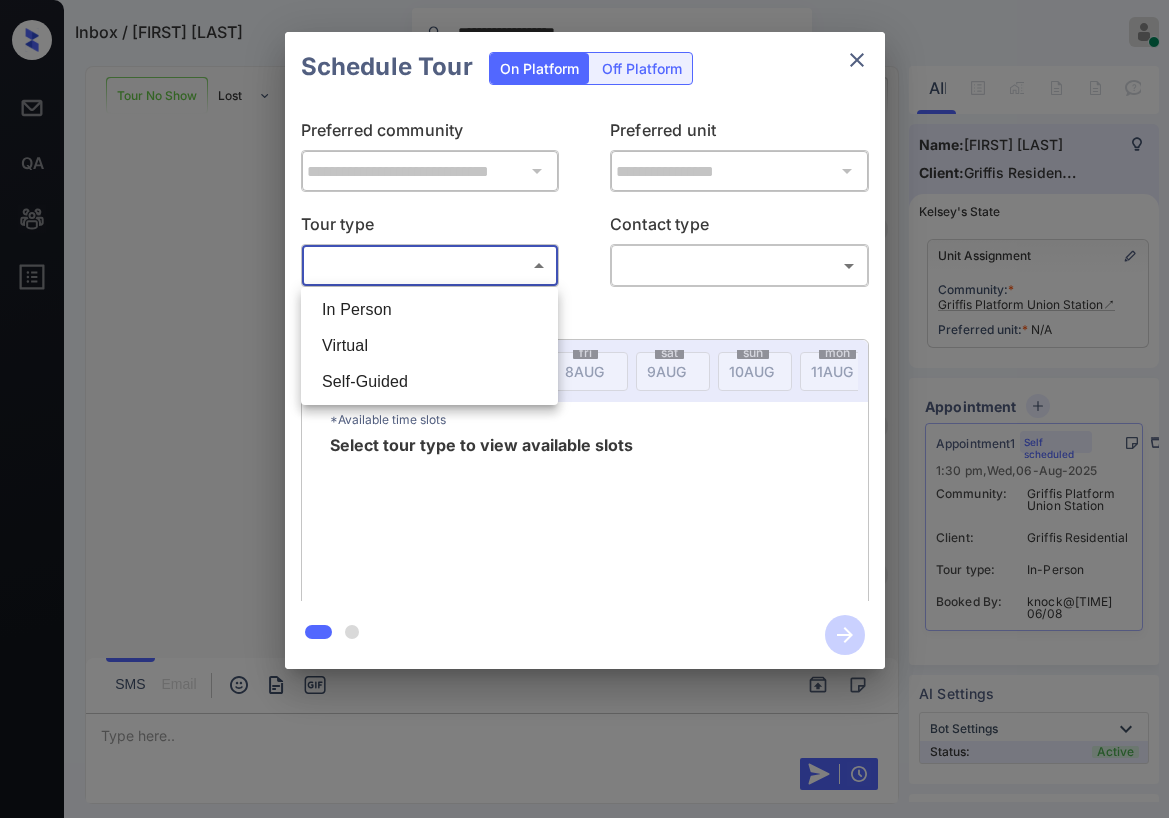 click on "Virtual" at bounding box center (429, 346) 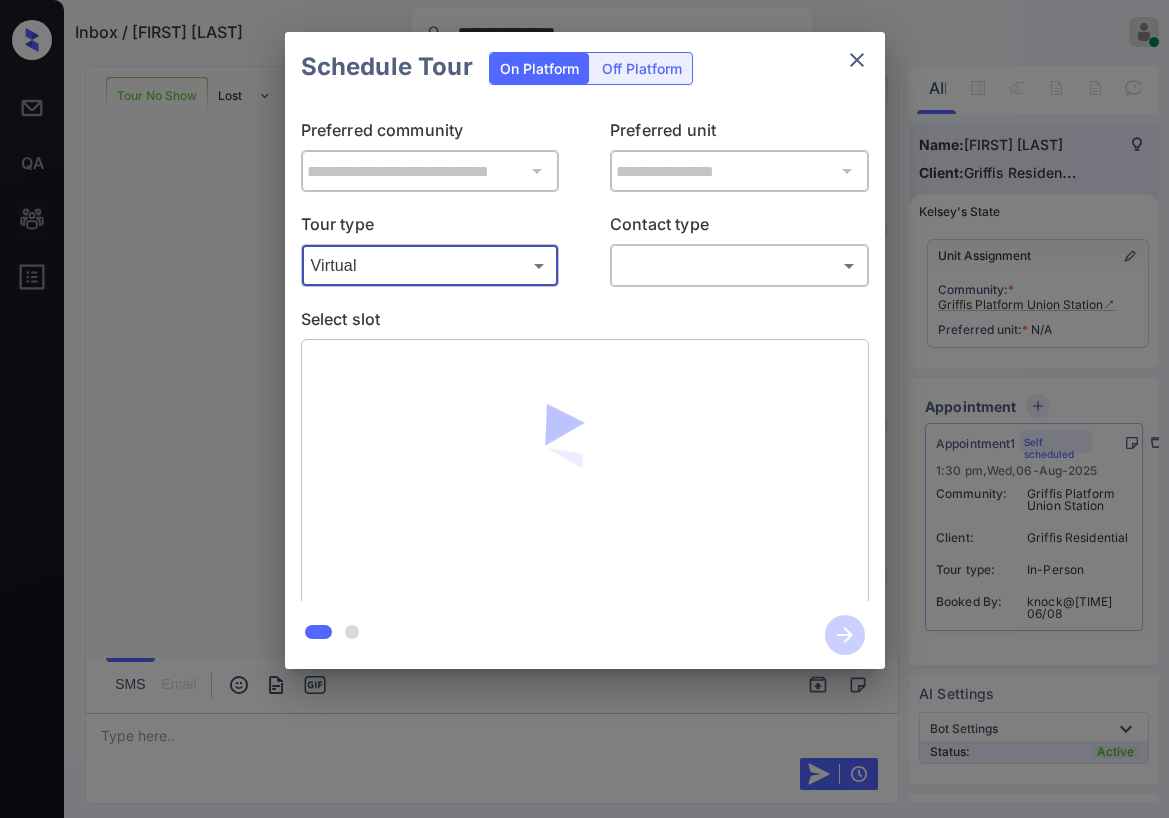 click on "**********" at bounding box center (584, 409) 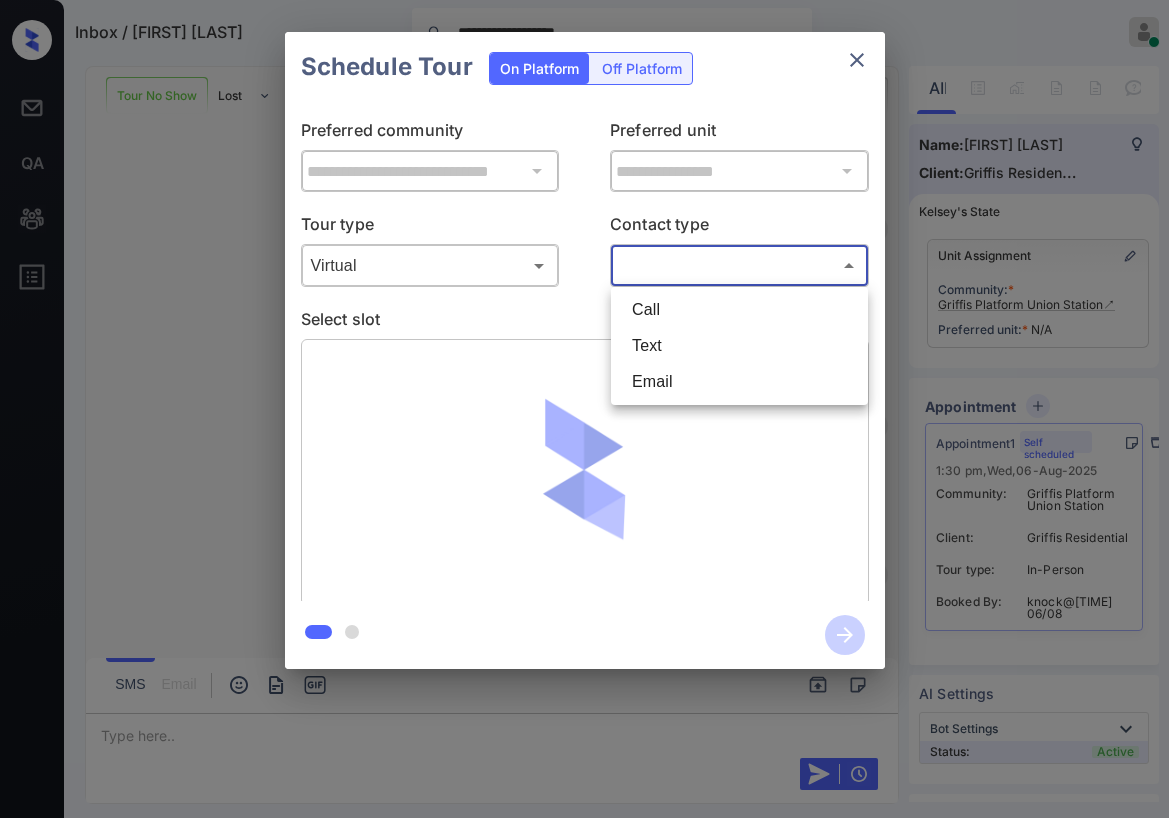 click on "Text" at bounding box center (739, 346) 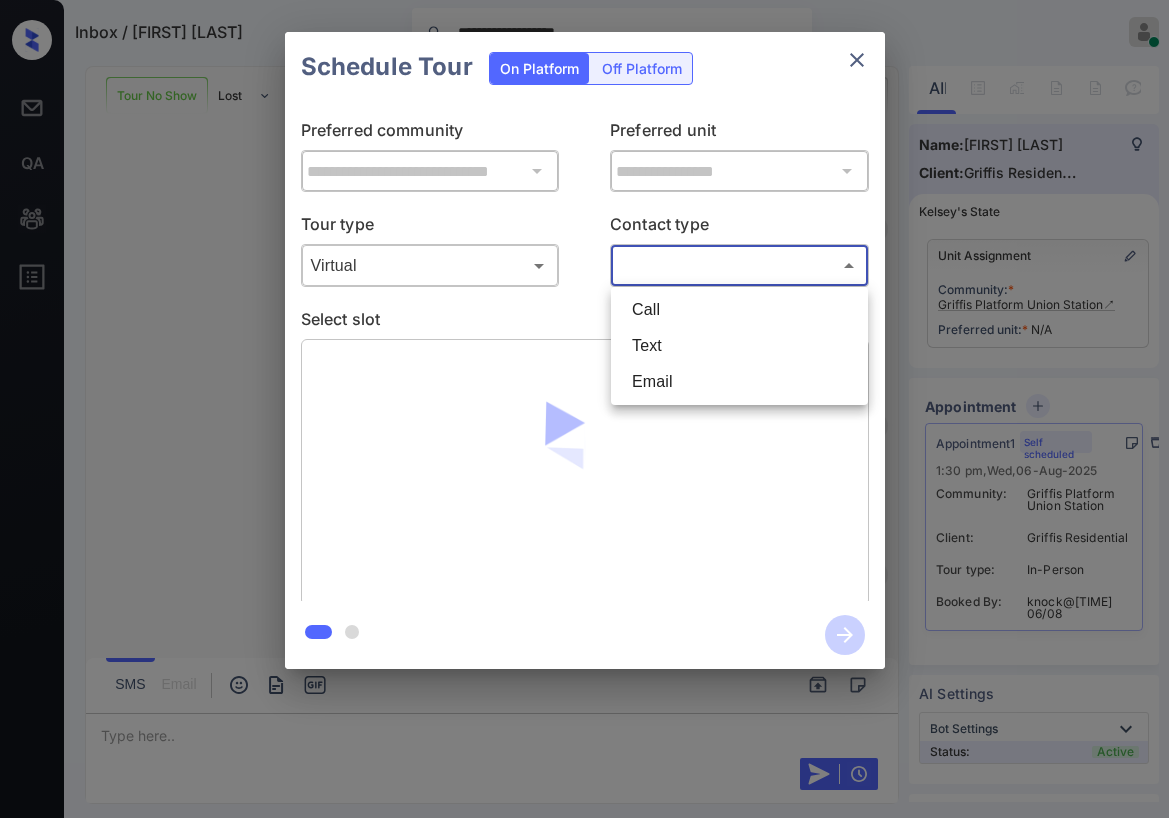 type on "****" 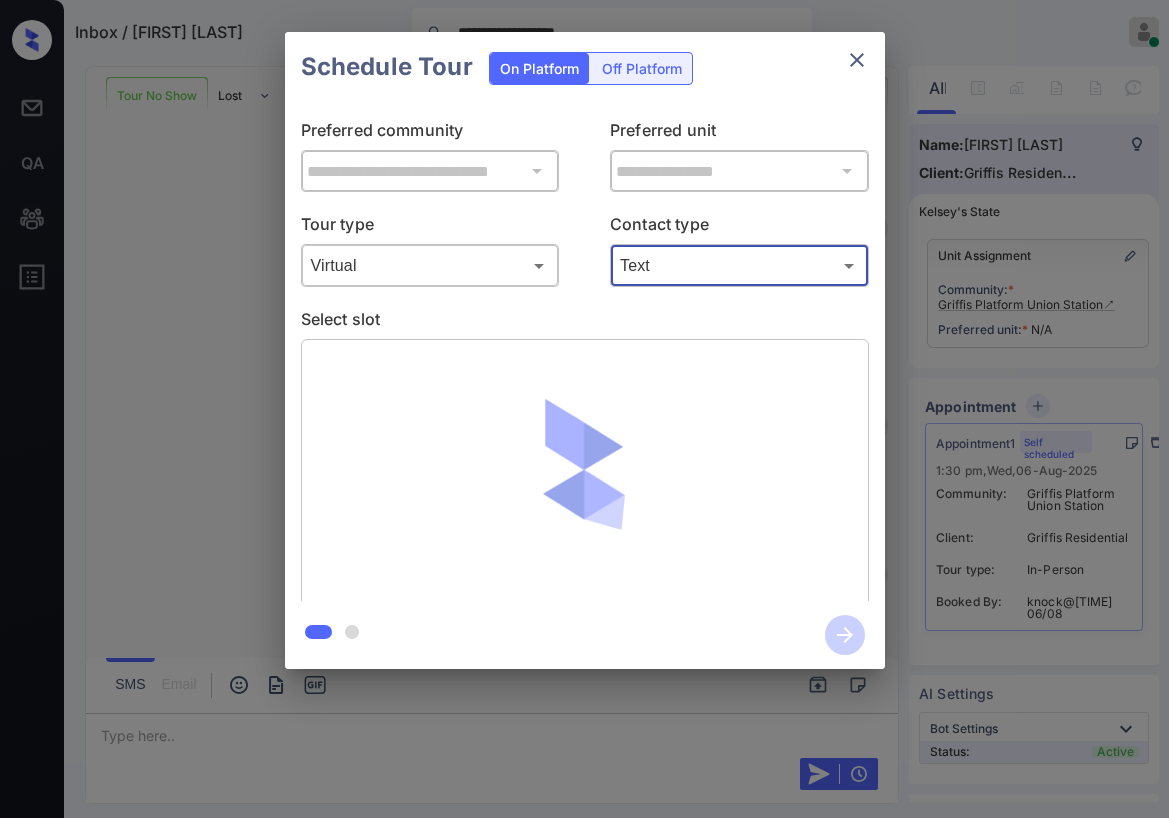 click 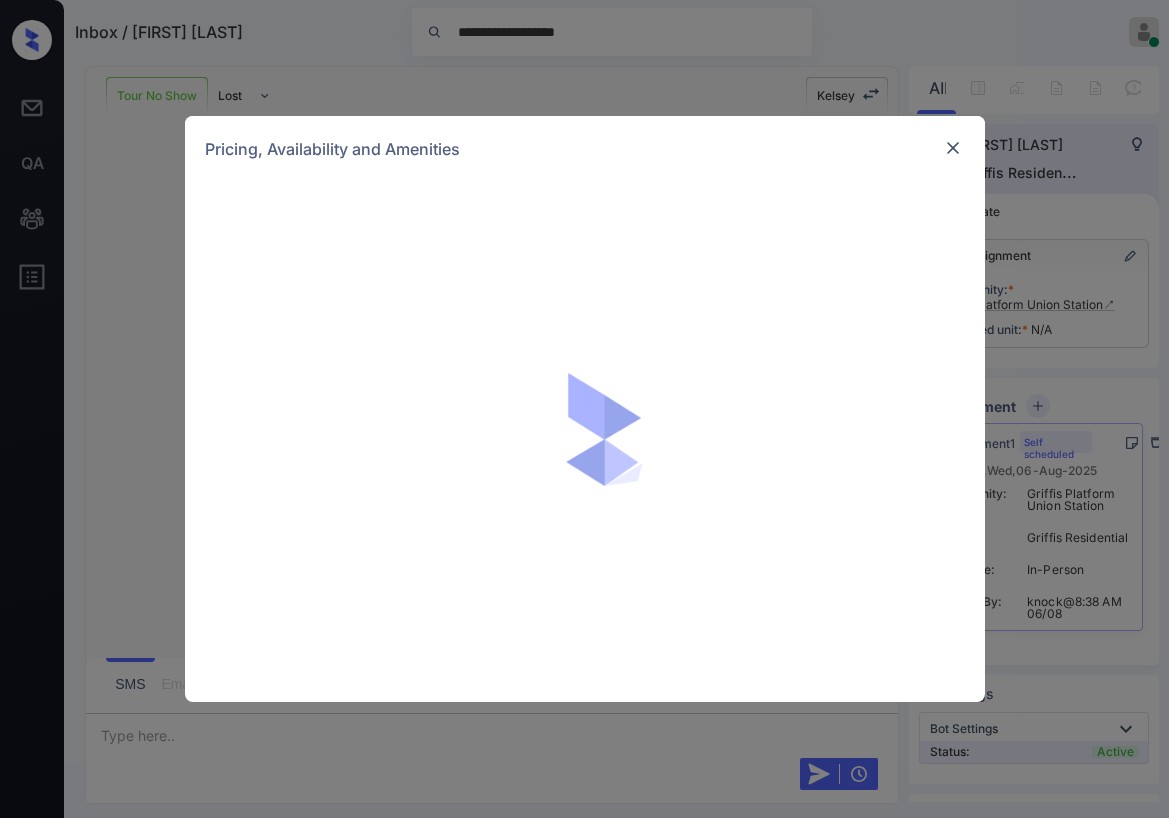 scroll, scrollTop: 0, scrollLeft: 0, axis: both 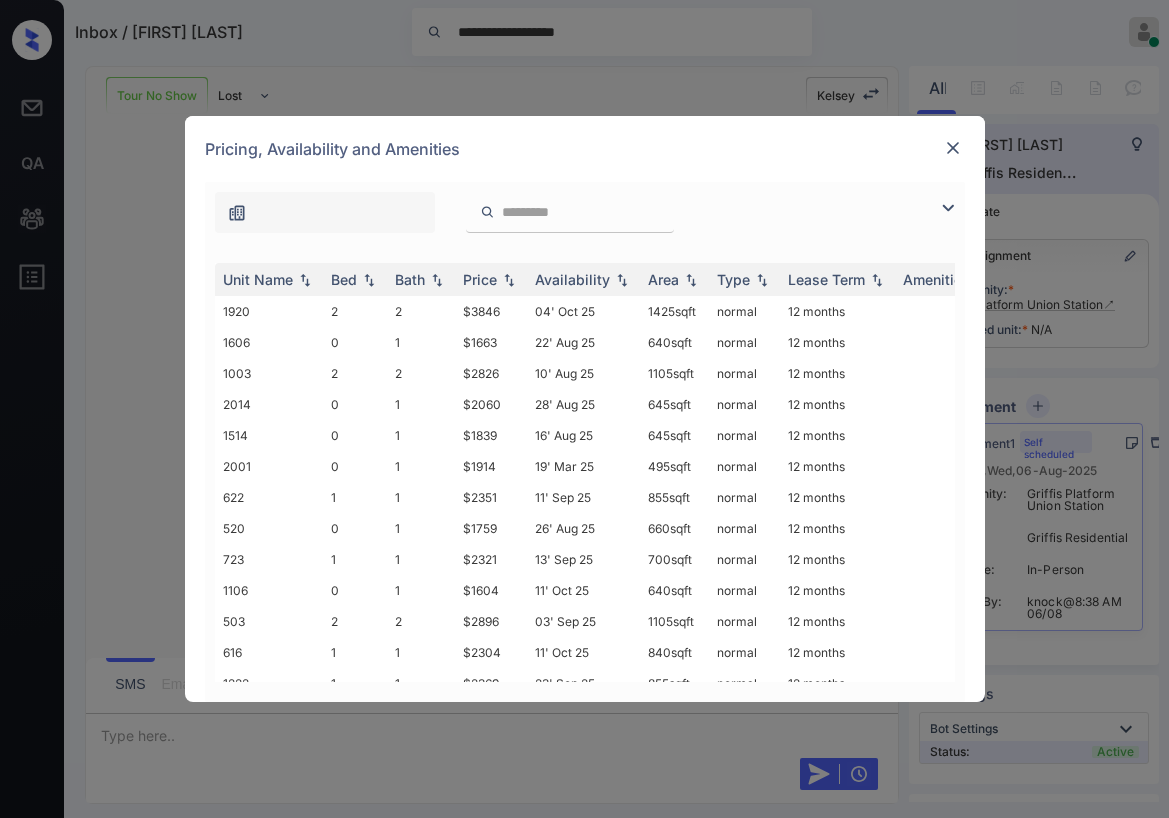 click at bounding box center (953, 148) 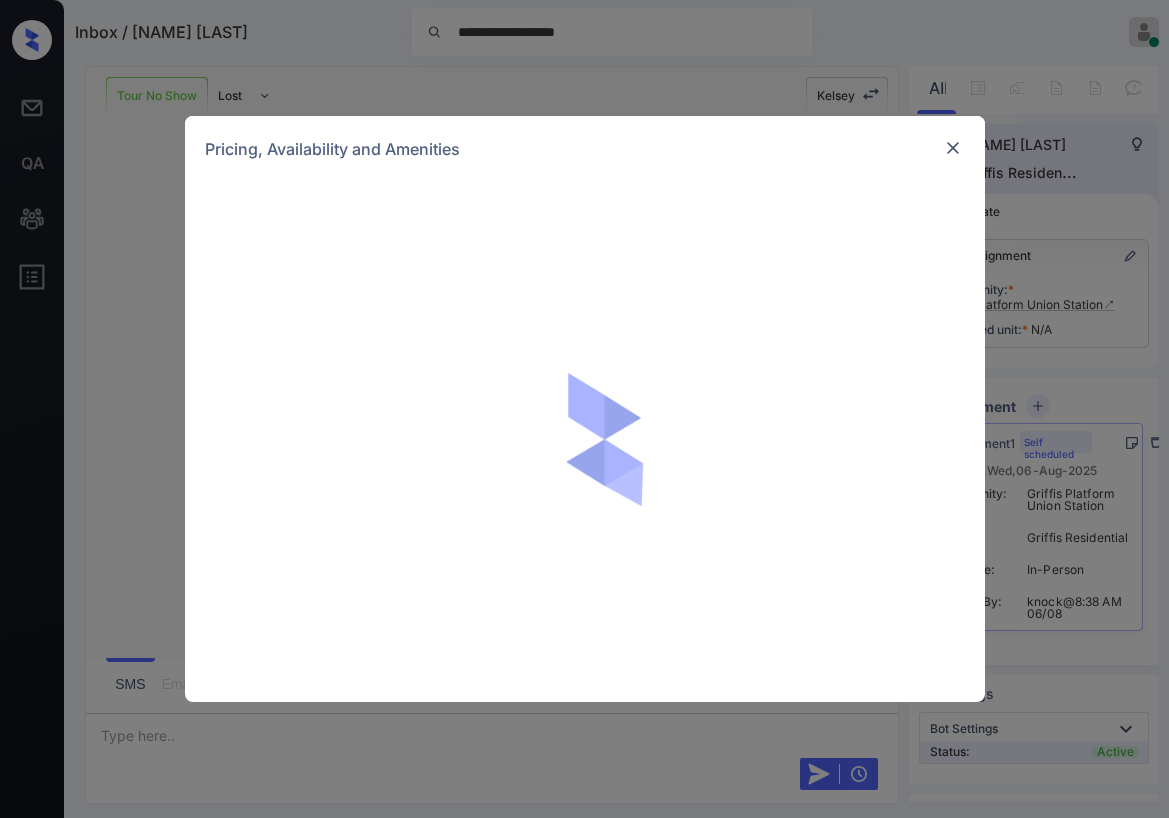 scroll, scrollTop: 0, scrollLeft: 0, axis: both 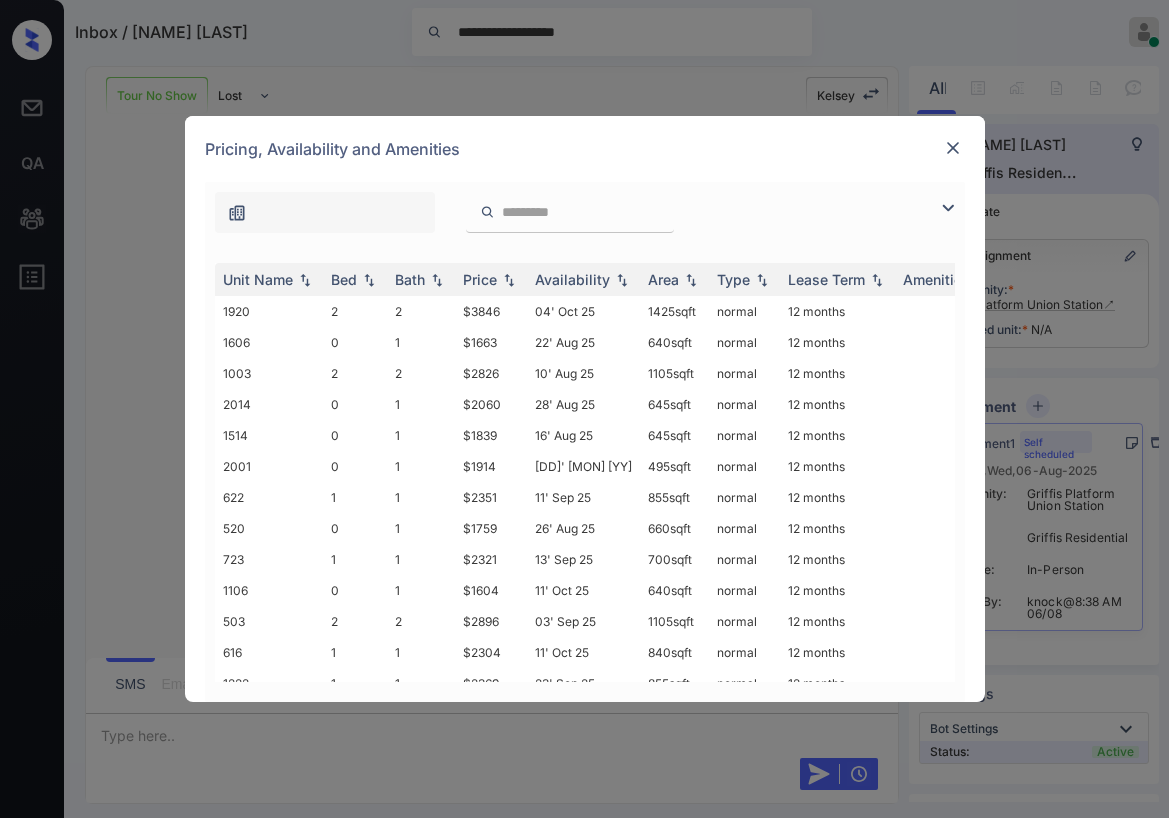 drag, startPoint x: 947, startPoint y: 211, endPoint x: 741, endPoint y: 227, distance: 206.62042 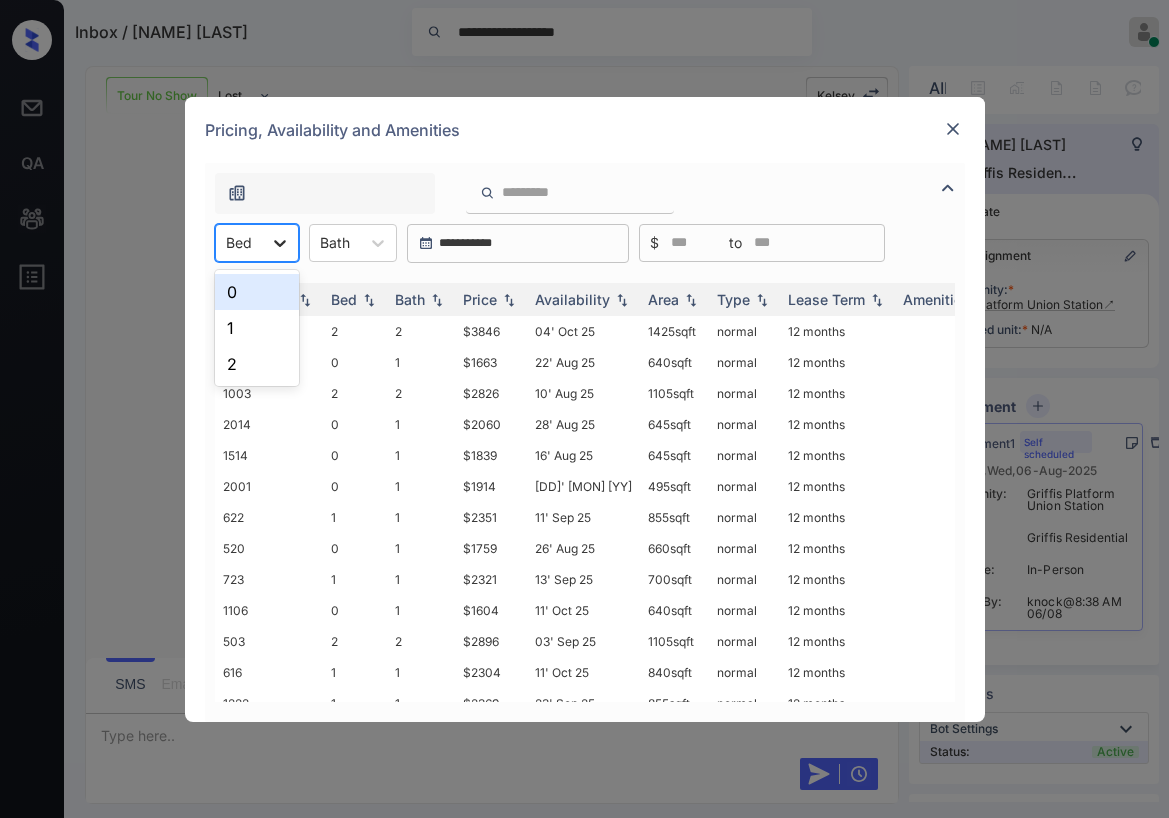 click at bounding box center [280, 243] 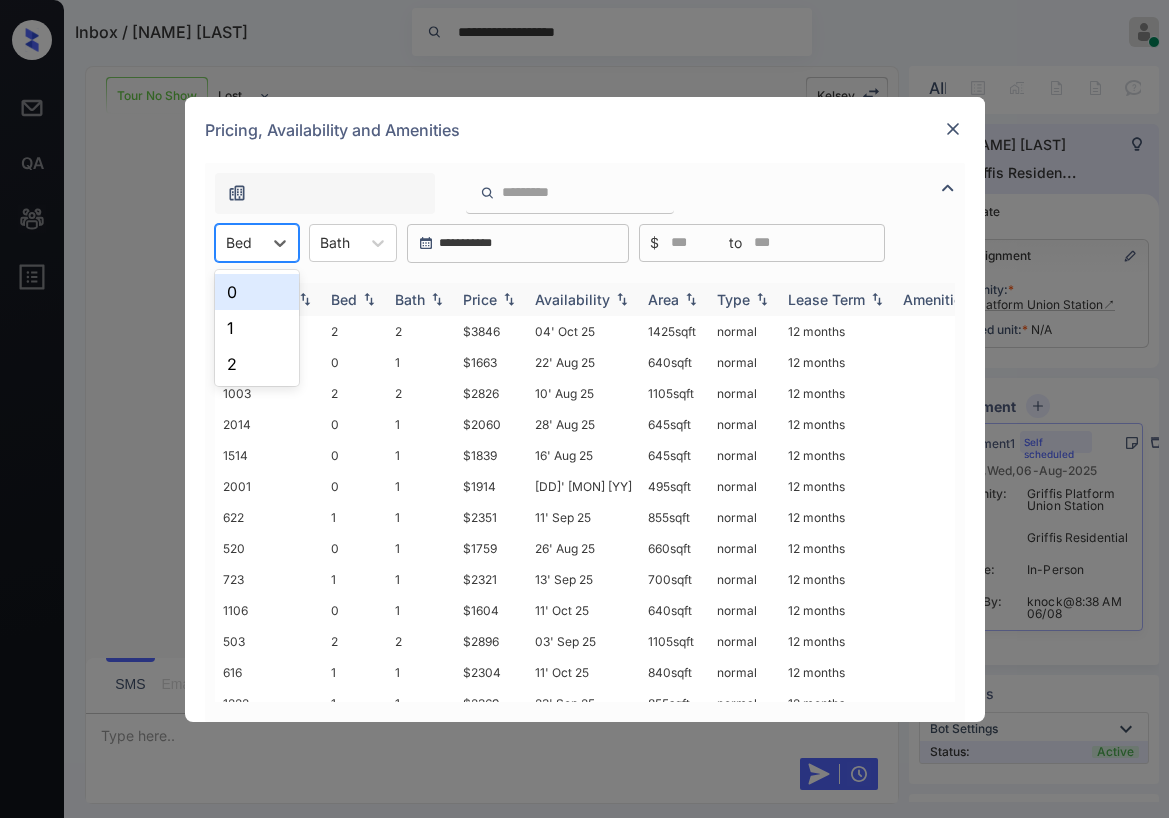click on "0" at bounding box center [257, 292] 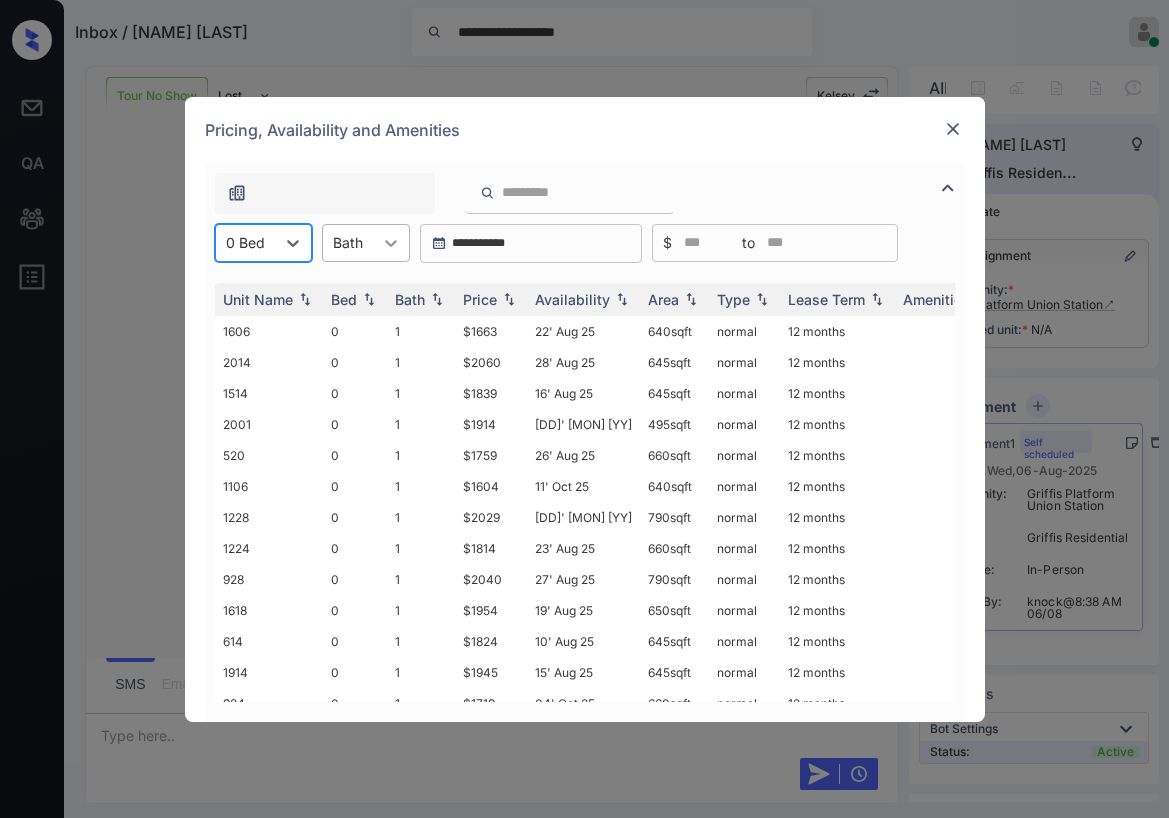 click 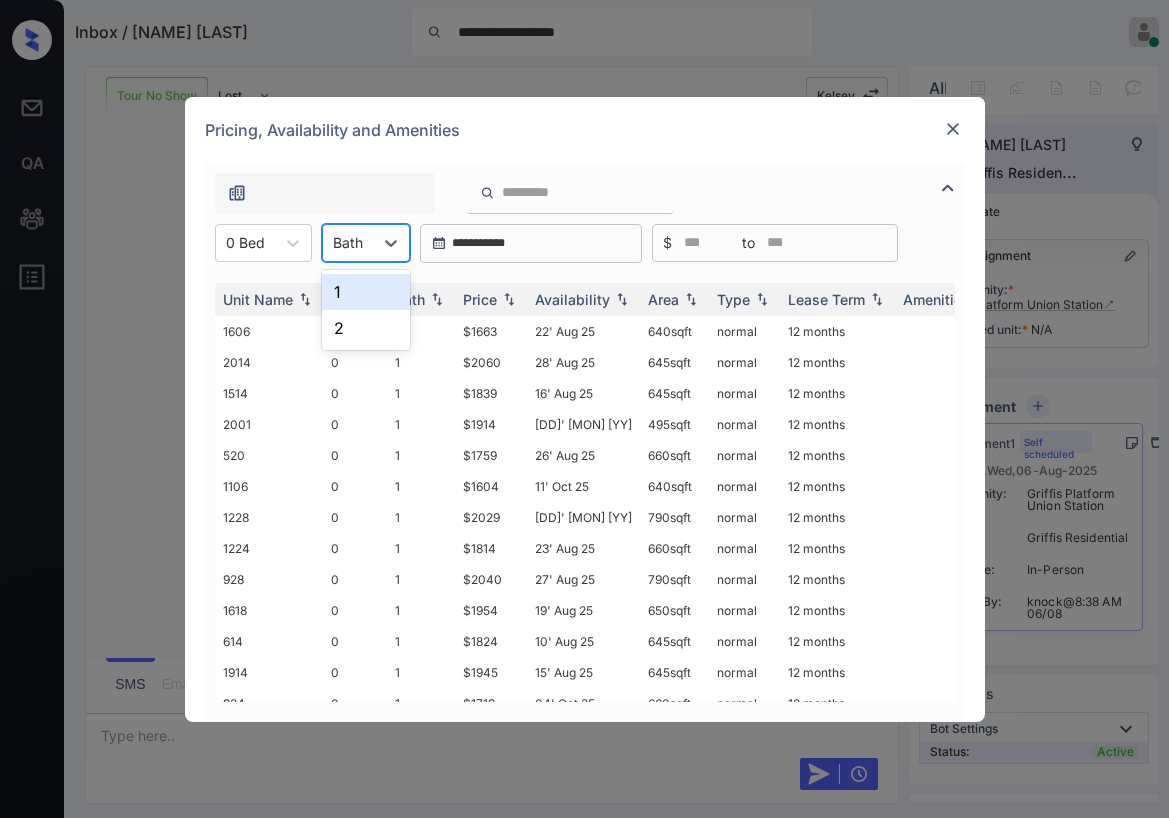 click on "Pricing, Availability and Amenities" at bounding box center (585, 130) 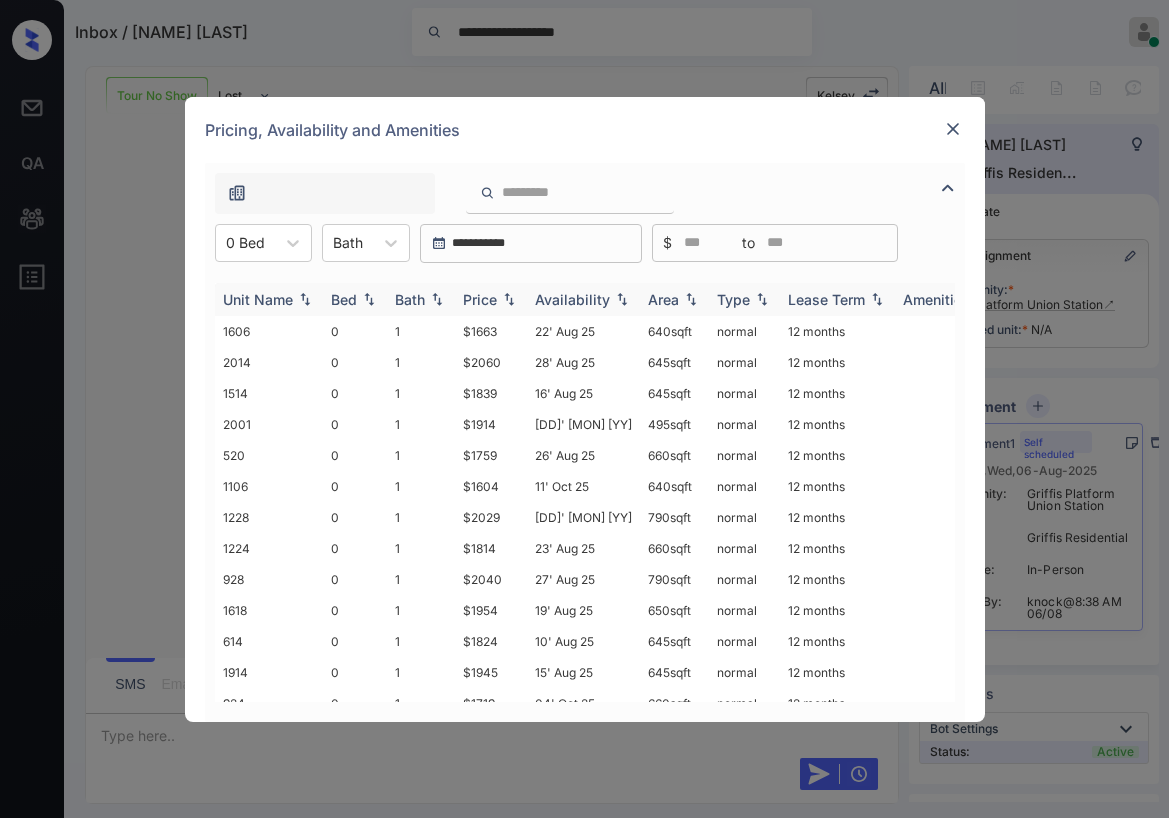 click on "Price" at bounding box center (480, 299) 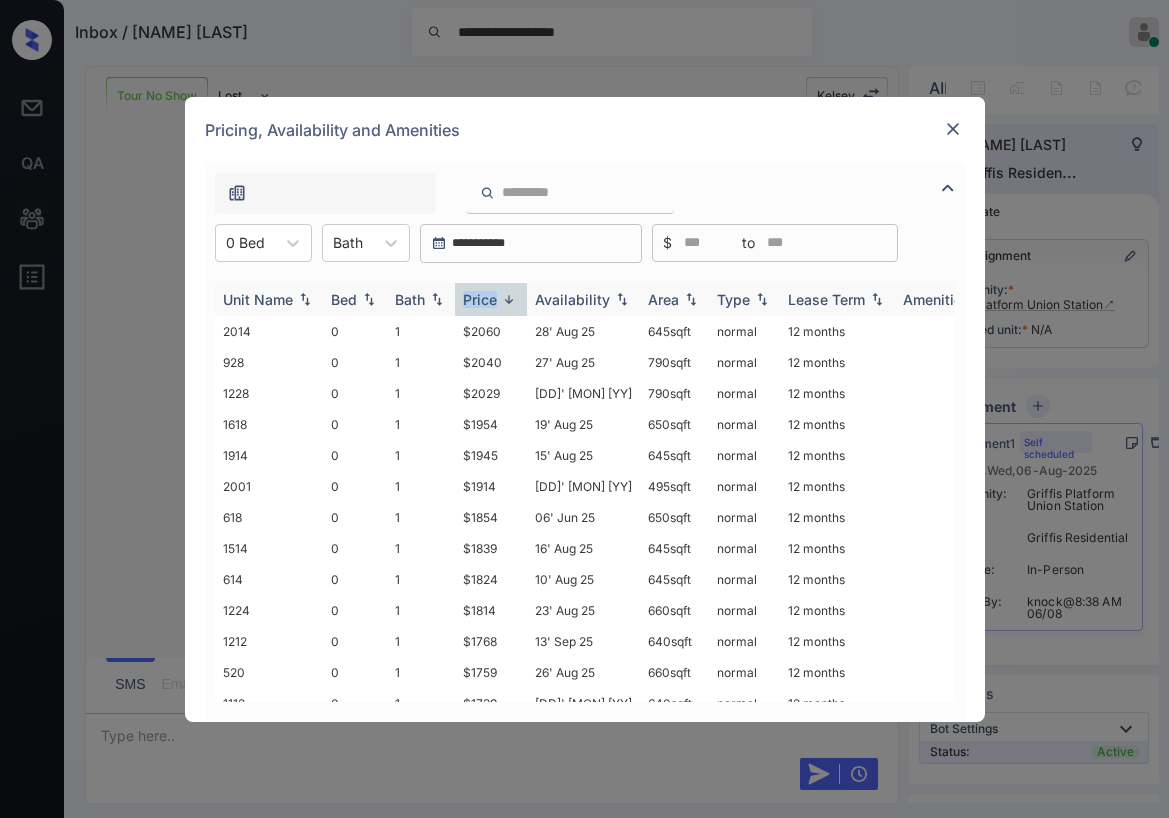 click on "Price" at bounding box center (480, 299) 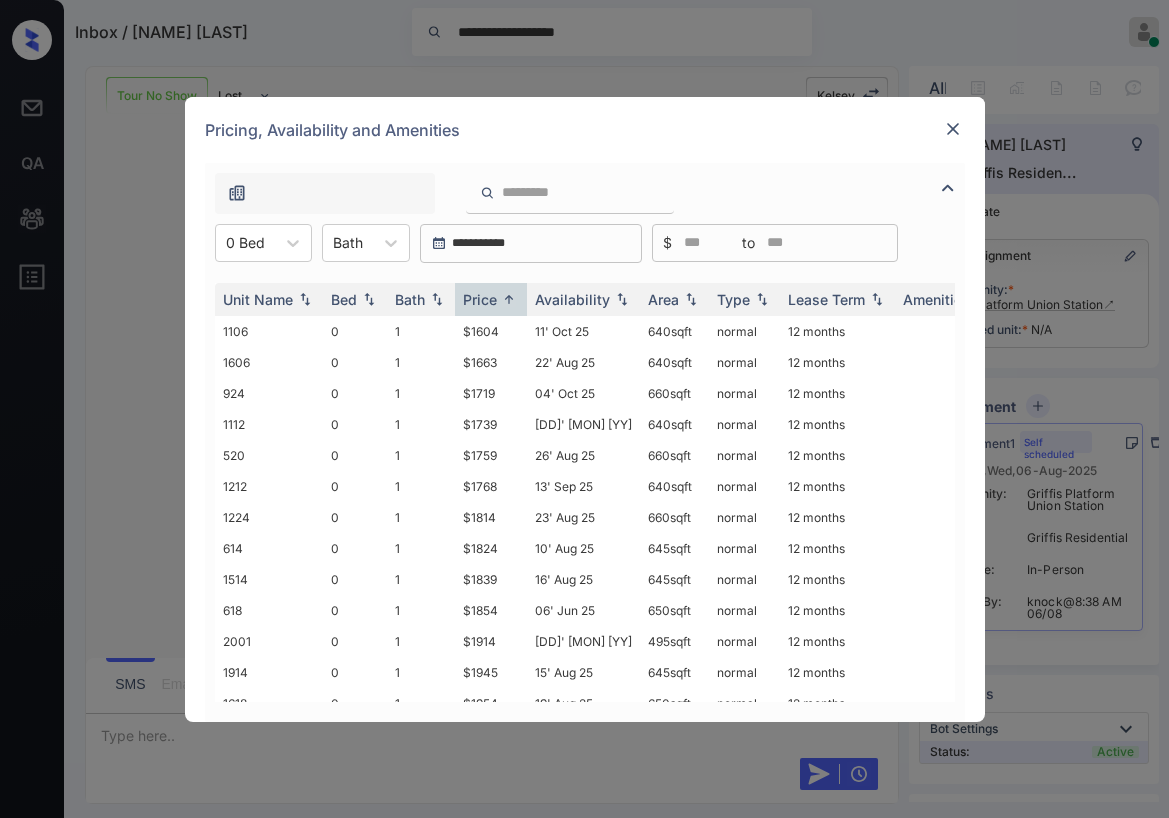 click on "Pricing, Availability and Amenities" at bounding box center [585, 130] 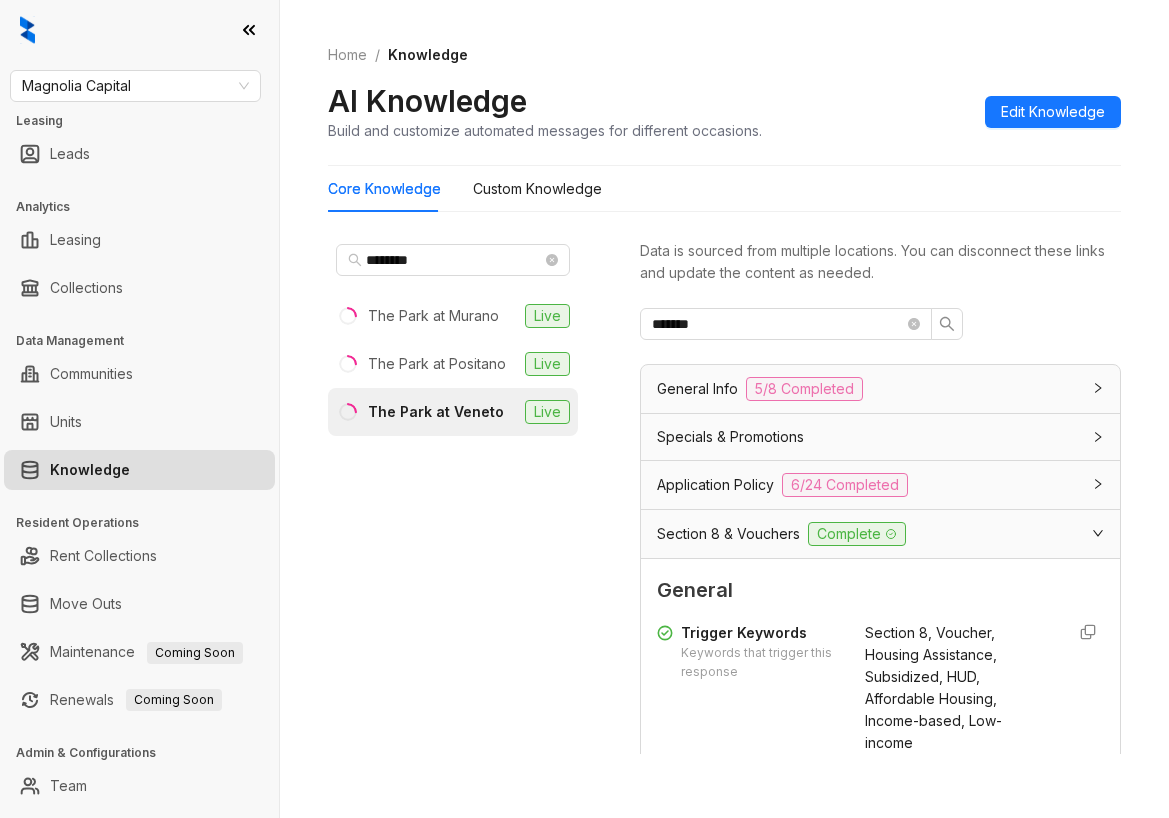 scroll, scrollTop: 0, scrollLeft: 0, axis: both 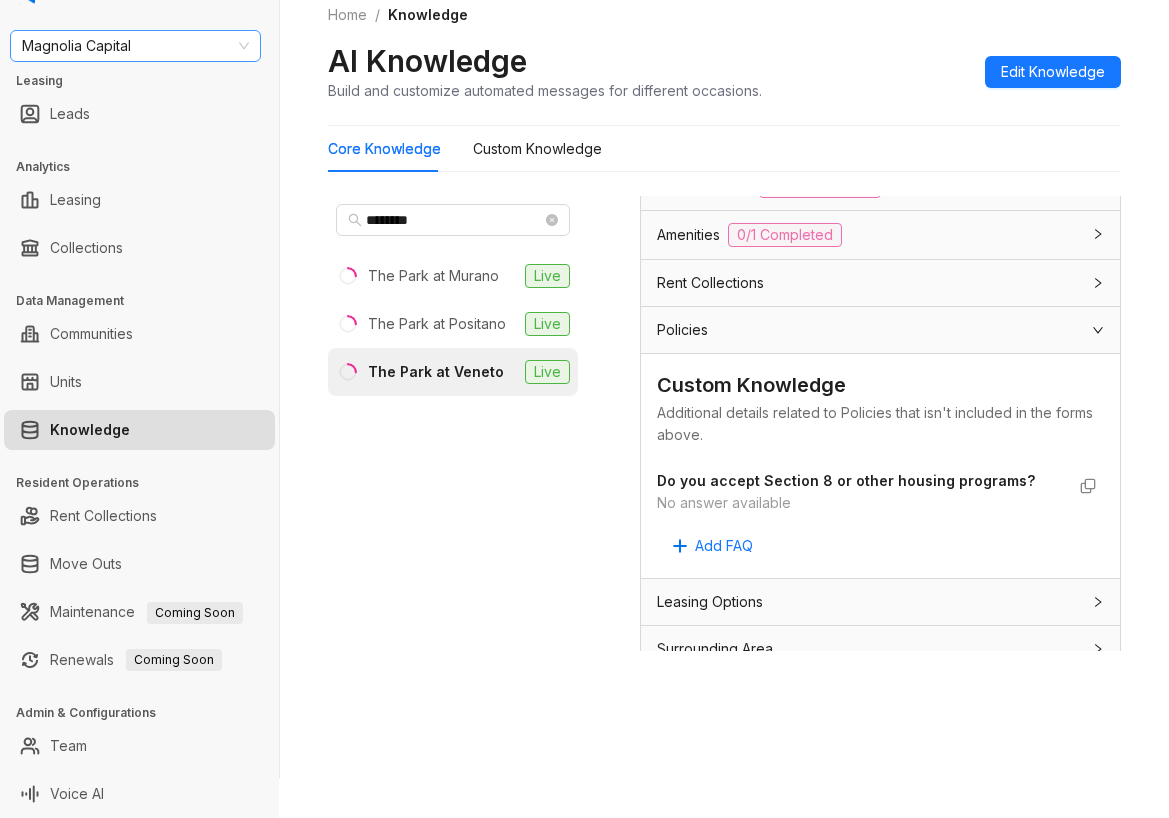 click on "Magnolia Capital" at bounding box center [135, 46] 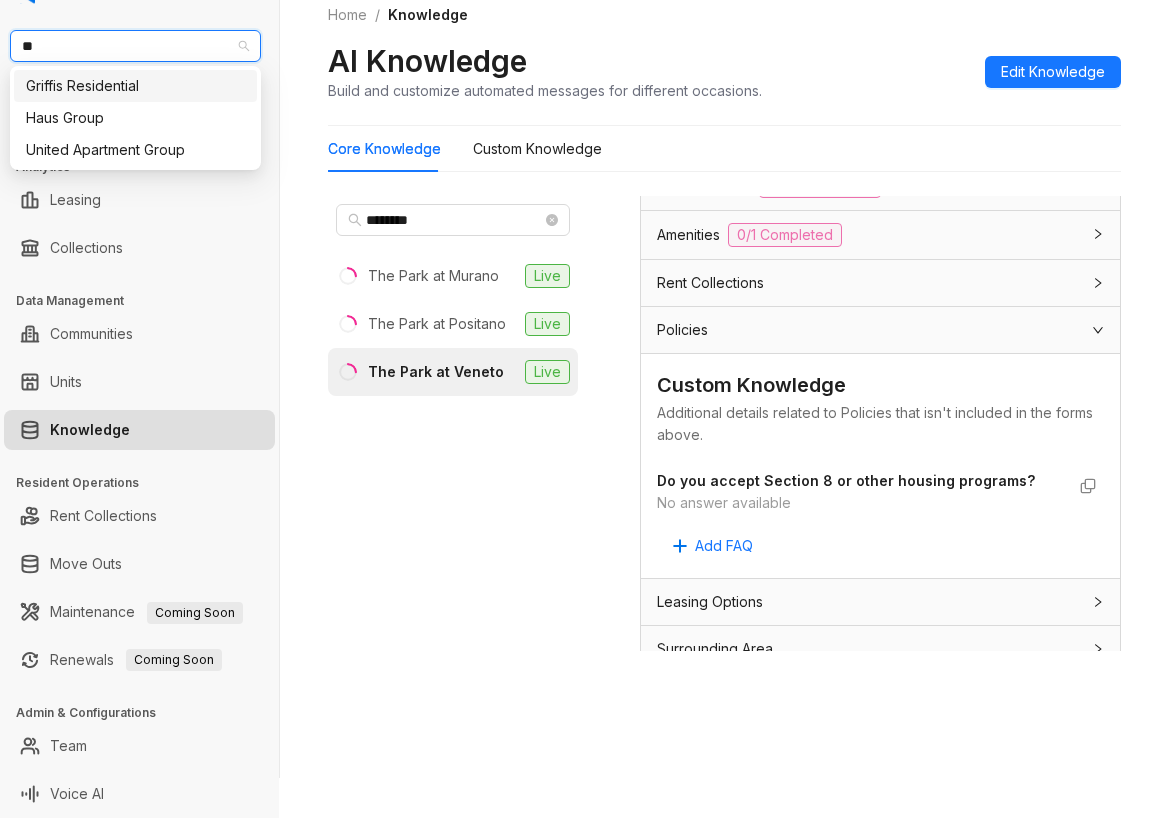 type on "***" 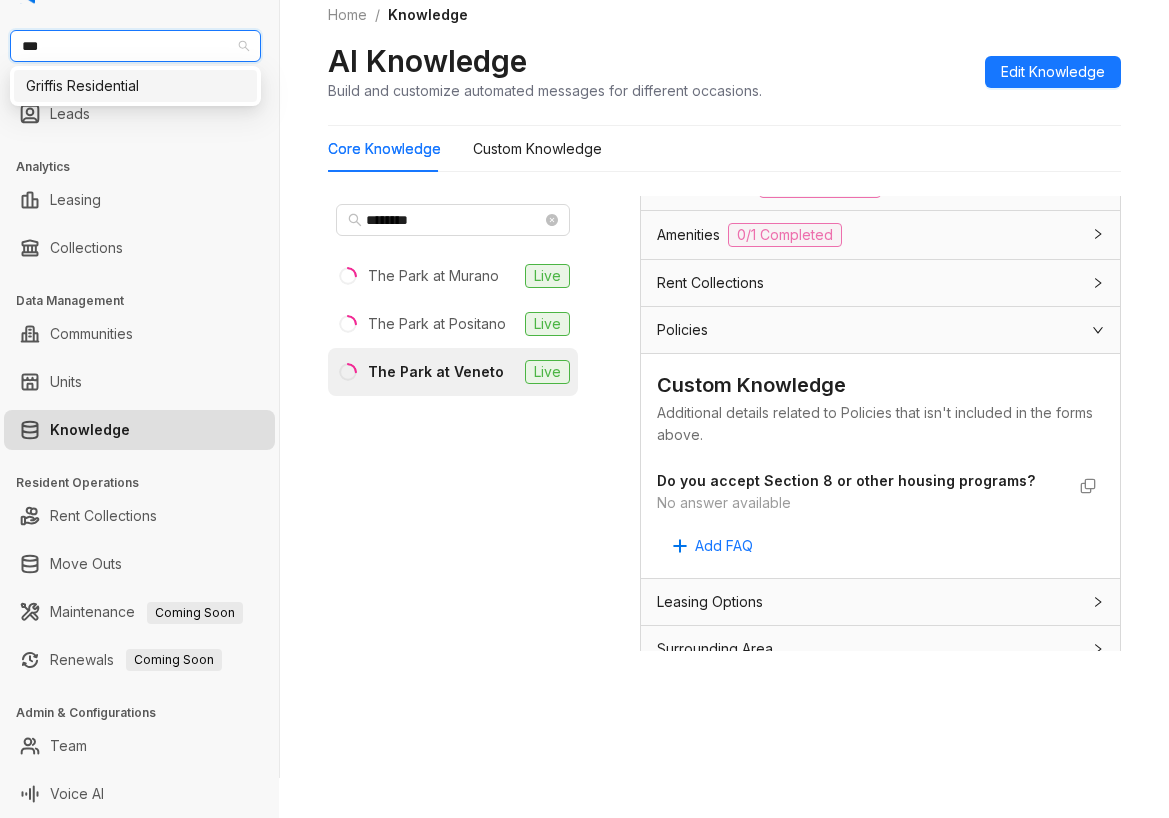 click on "Griffis Residential" at bounding box center (135, 86) 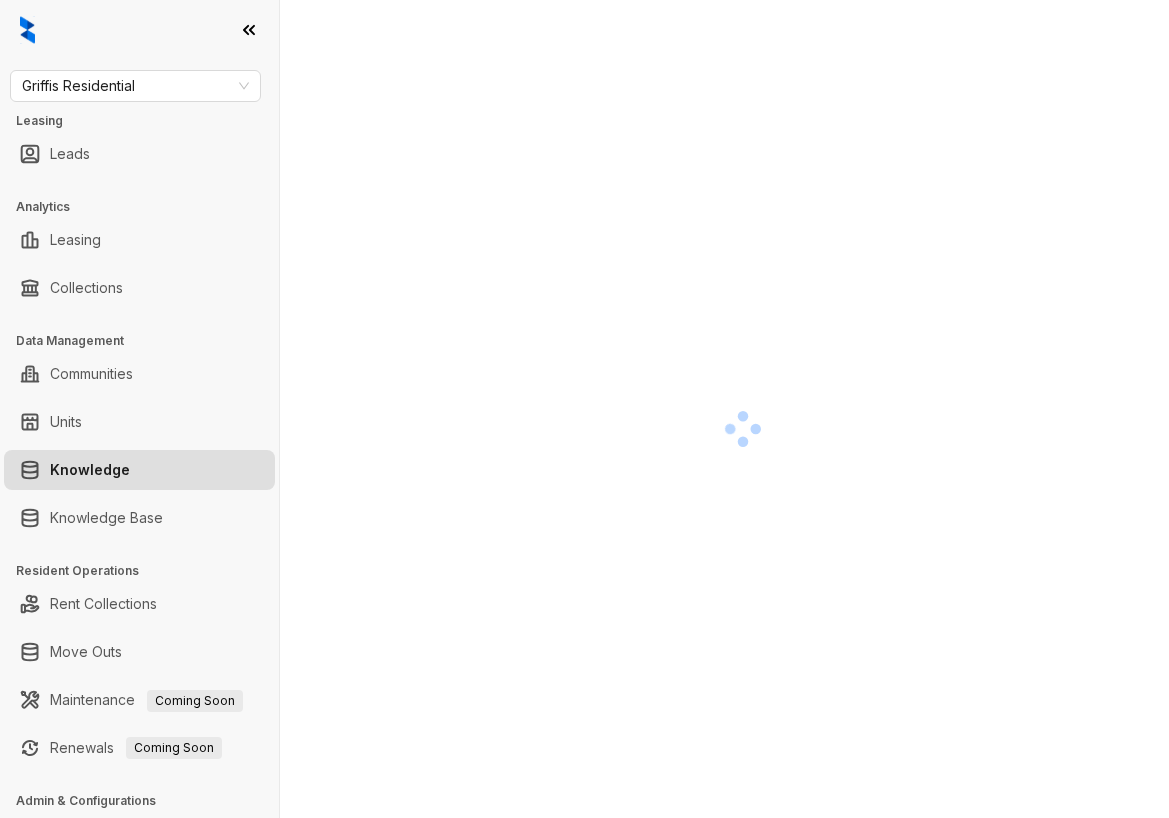 scroll, scrollTop: 0, scrollLeft: 0, axis: both 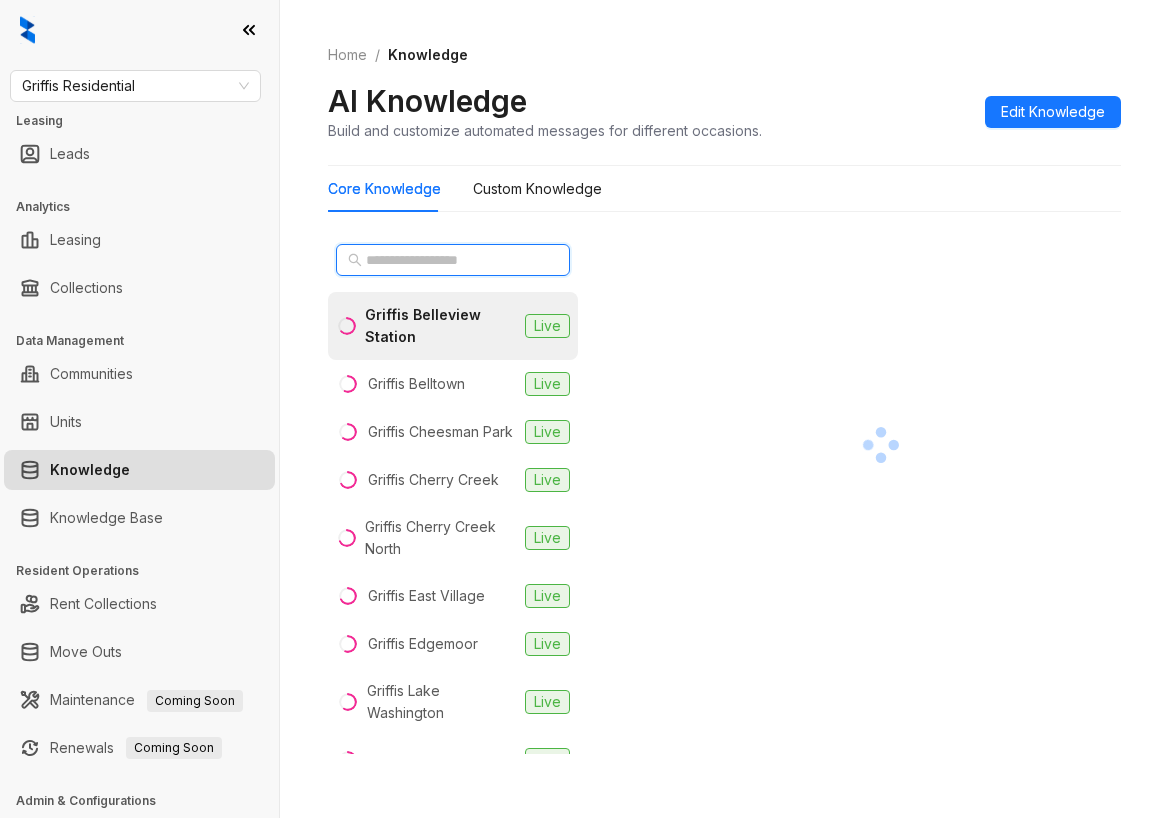 click at bounding box center [454, 260] 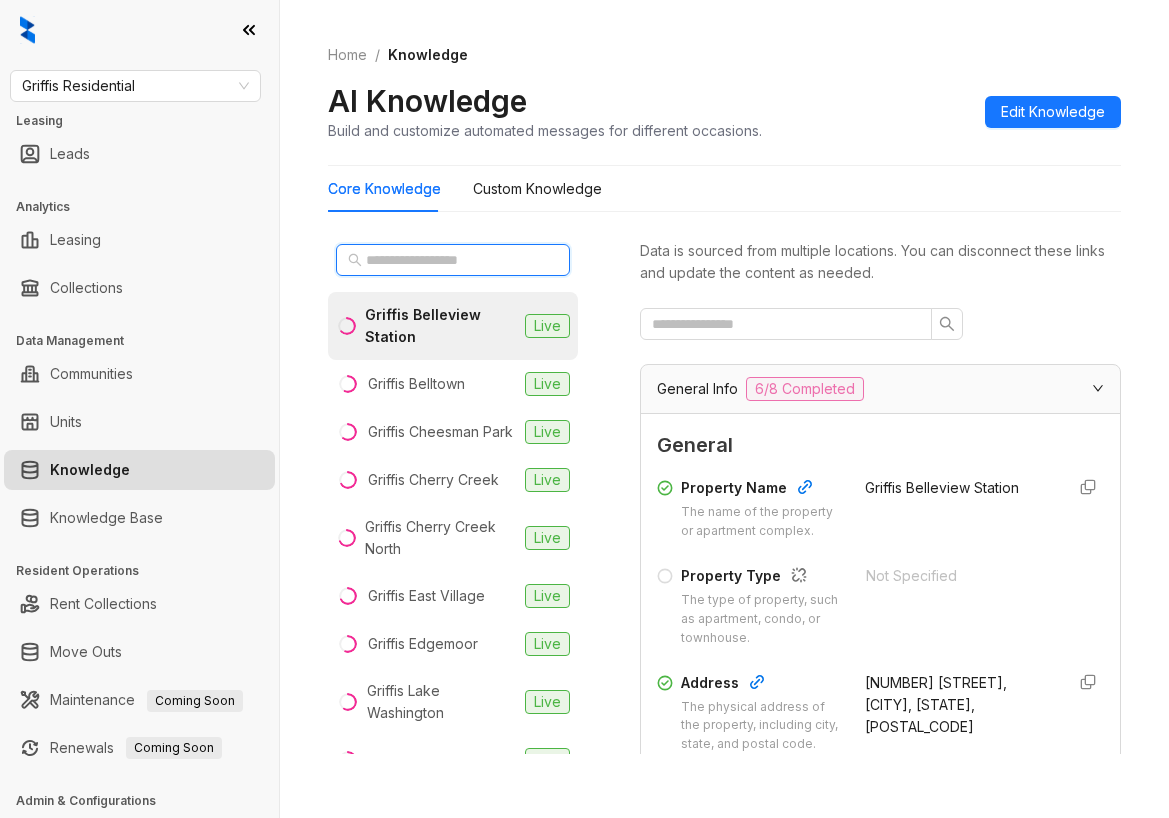 click at bounding box center (454, 260) 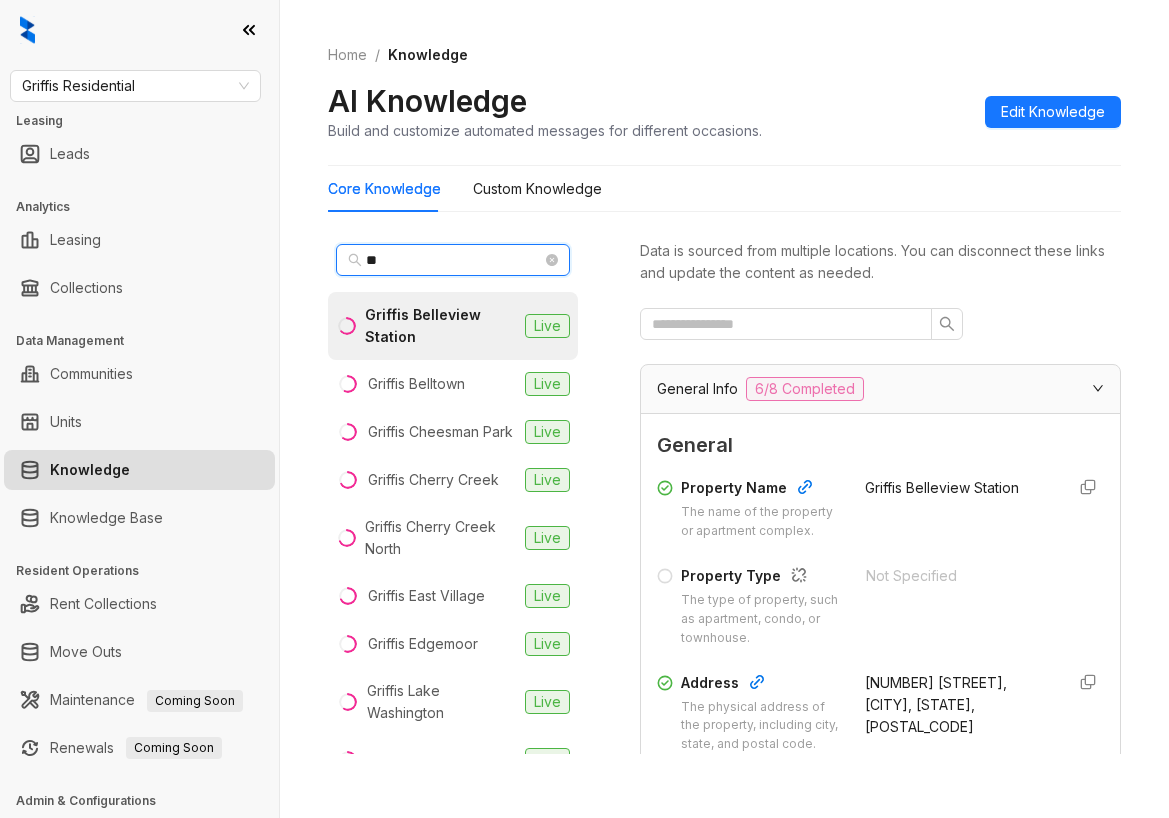click on "**" at bounding box center [454, 260] 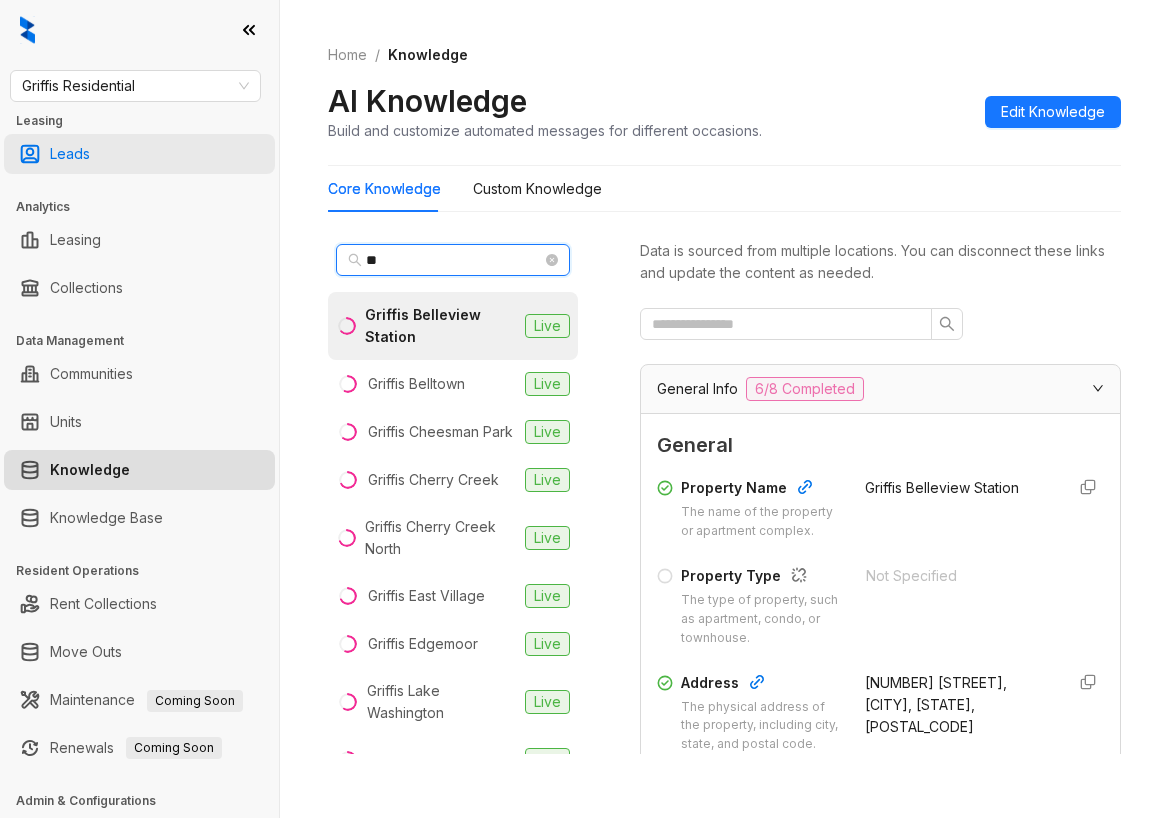 type on "*" 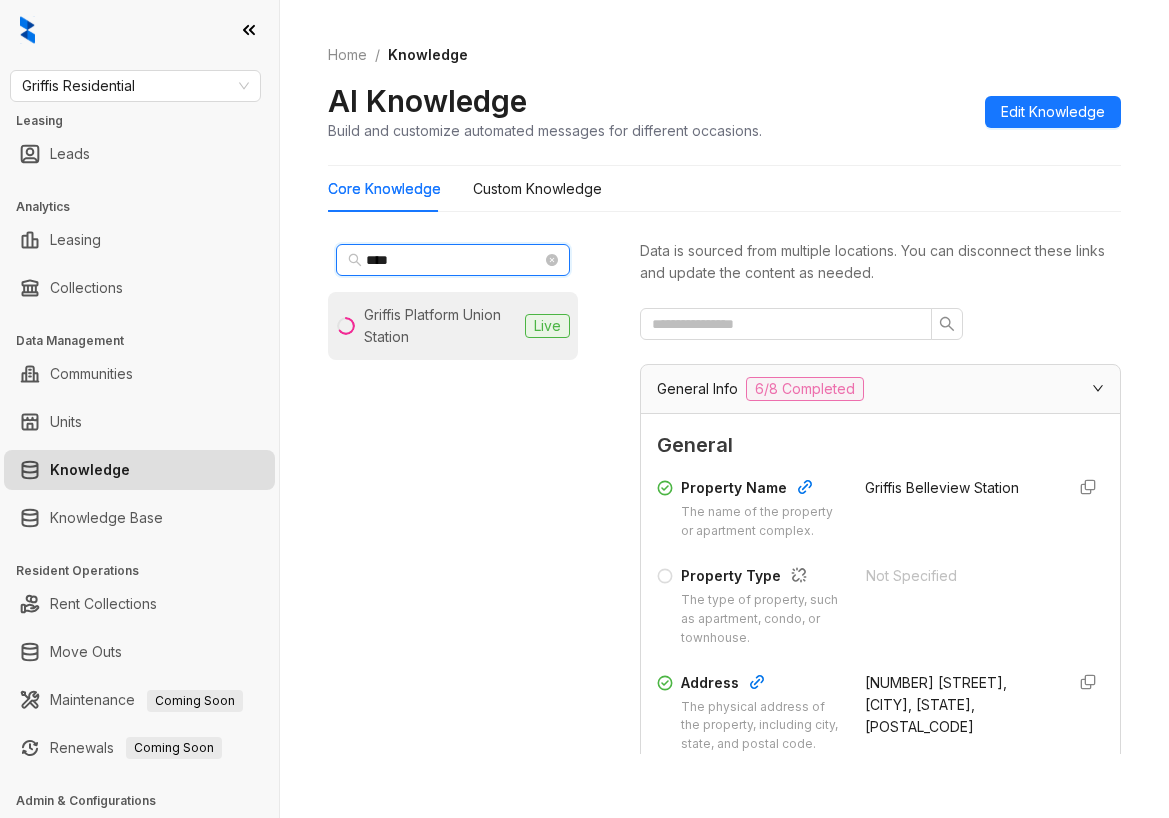 type on "****" 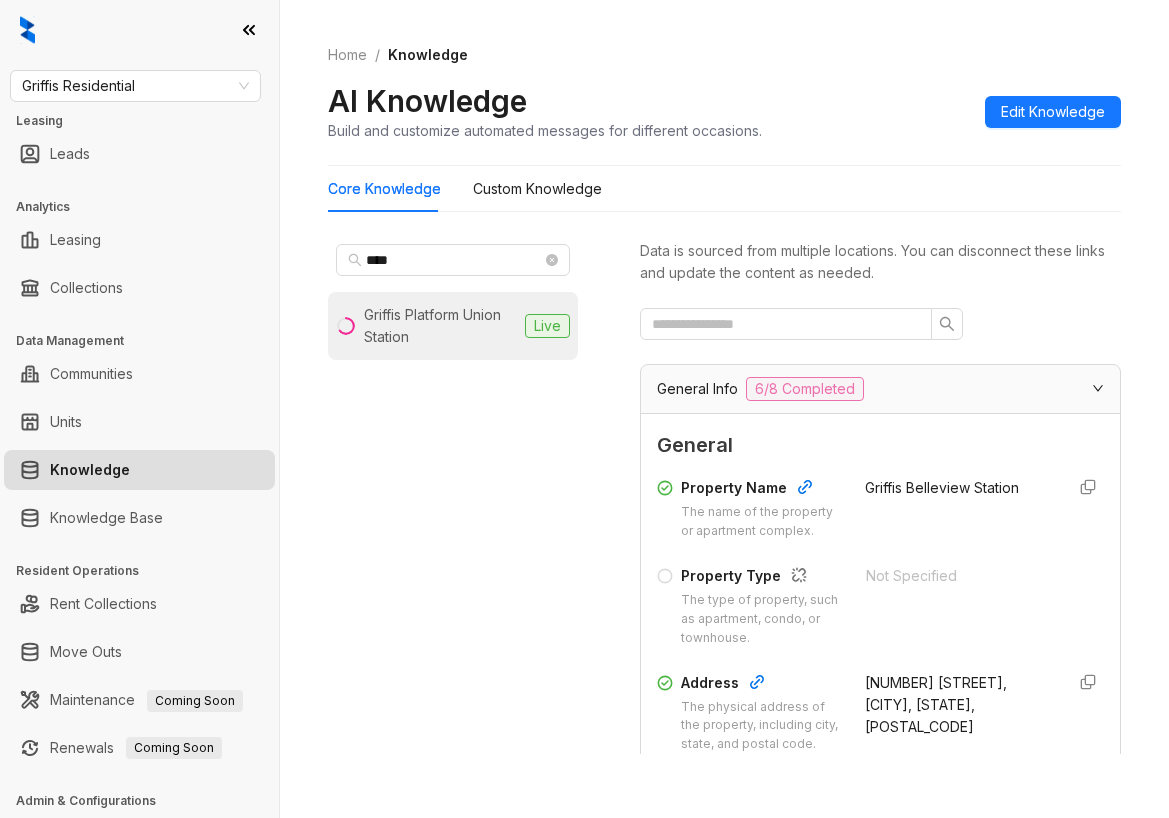 click on "Griffis Platform Union Station" at bounding box center (440, 326) 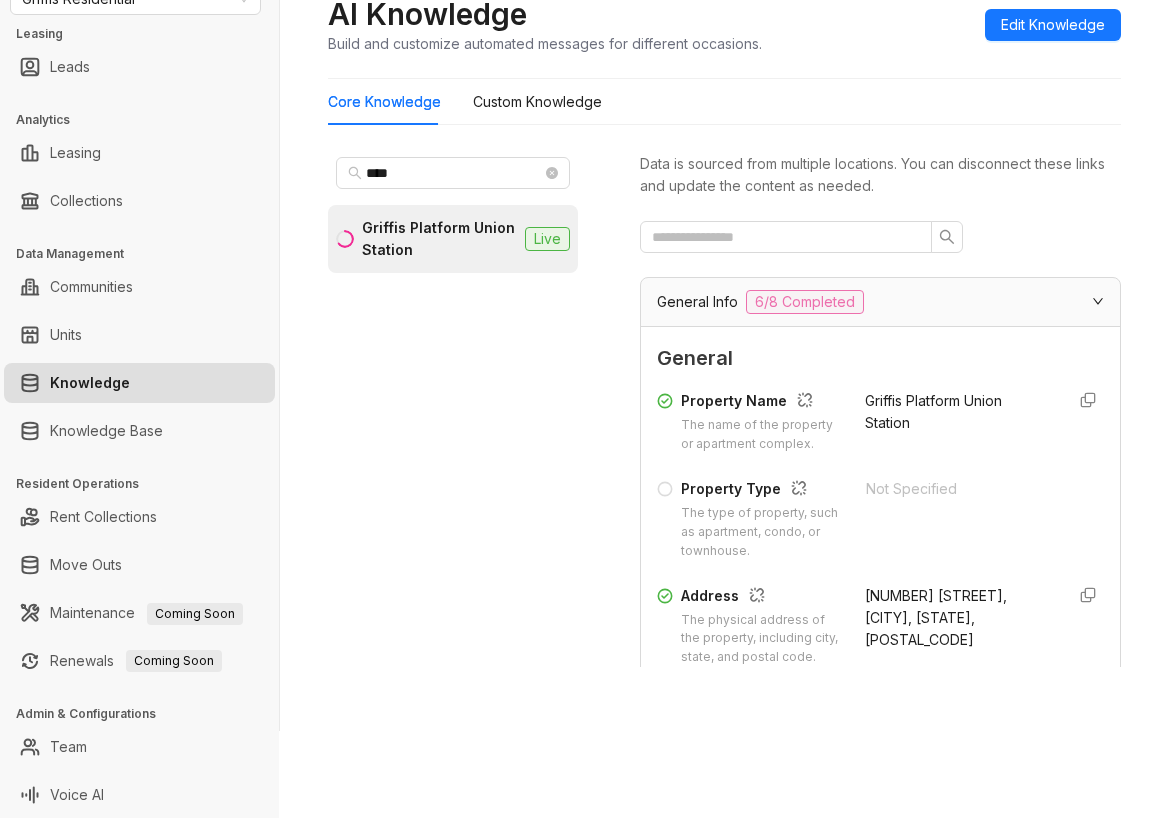scroll, scrollTop: 88, scrollLeft: 0, axis: vertical 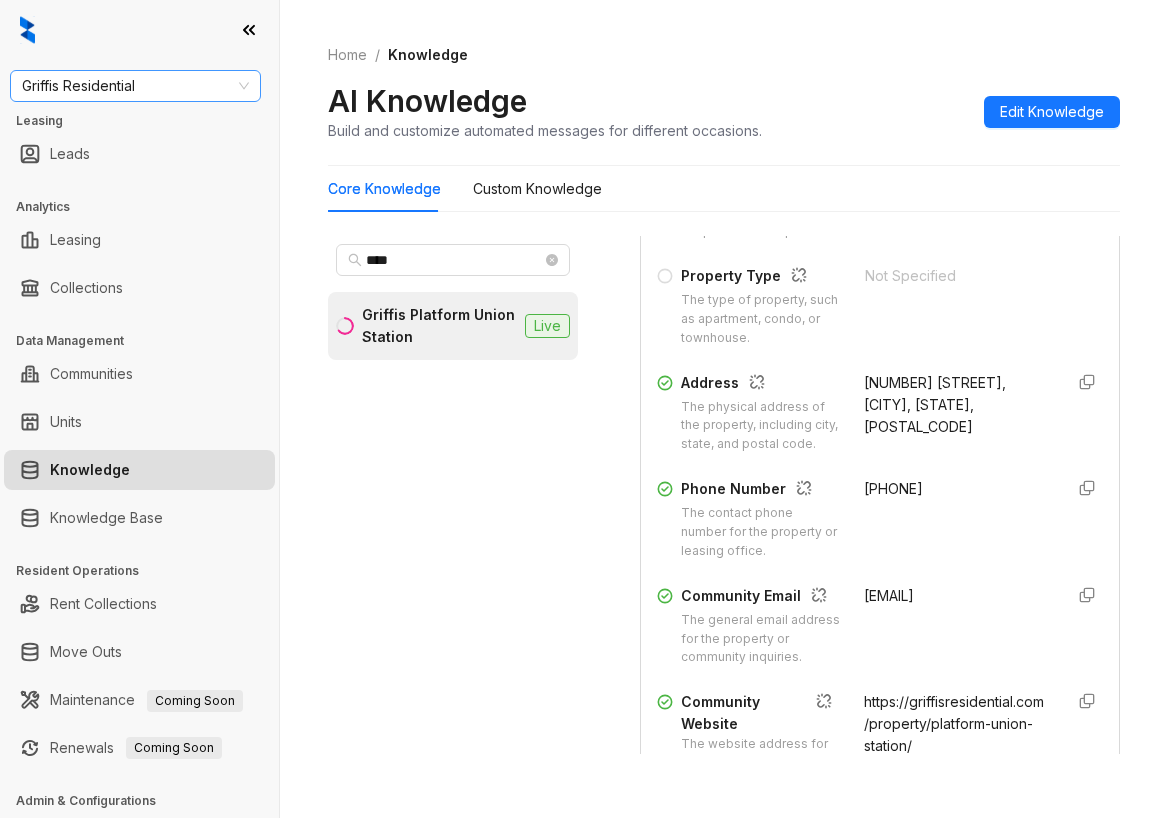 click on "Griffis Residential" at bounding box center [135, 86] 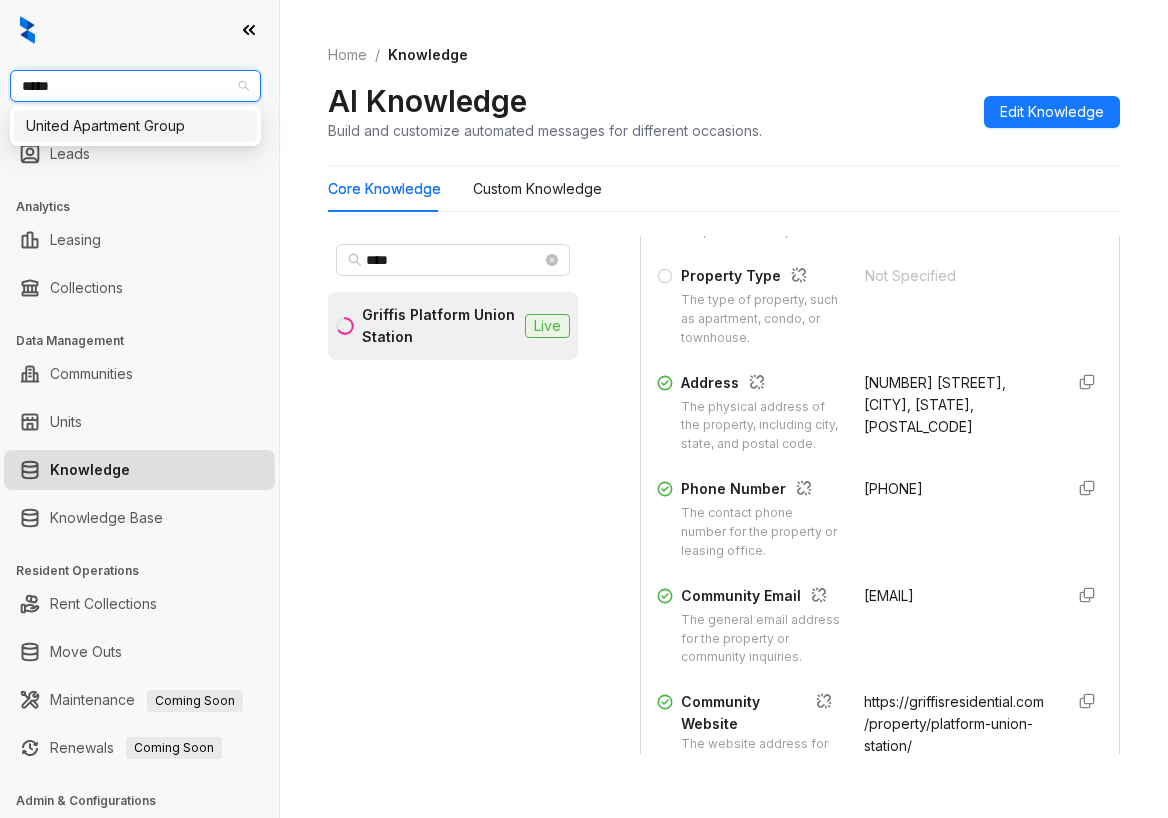 type on "******" 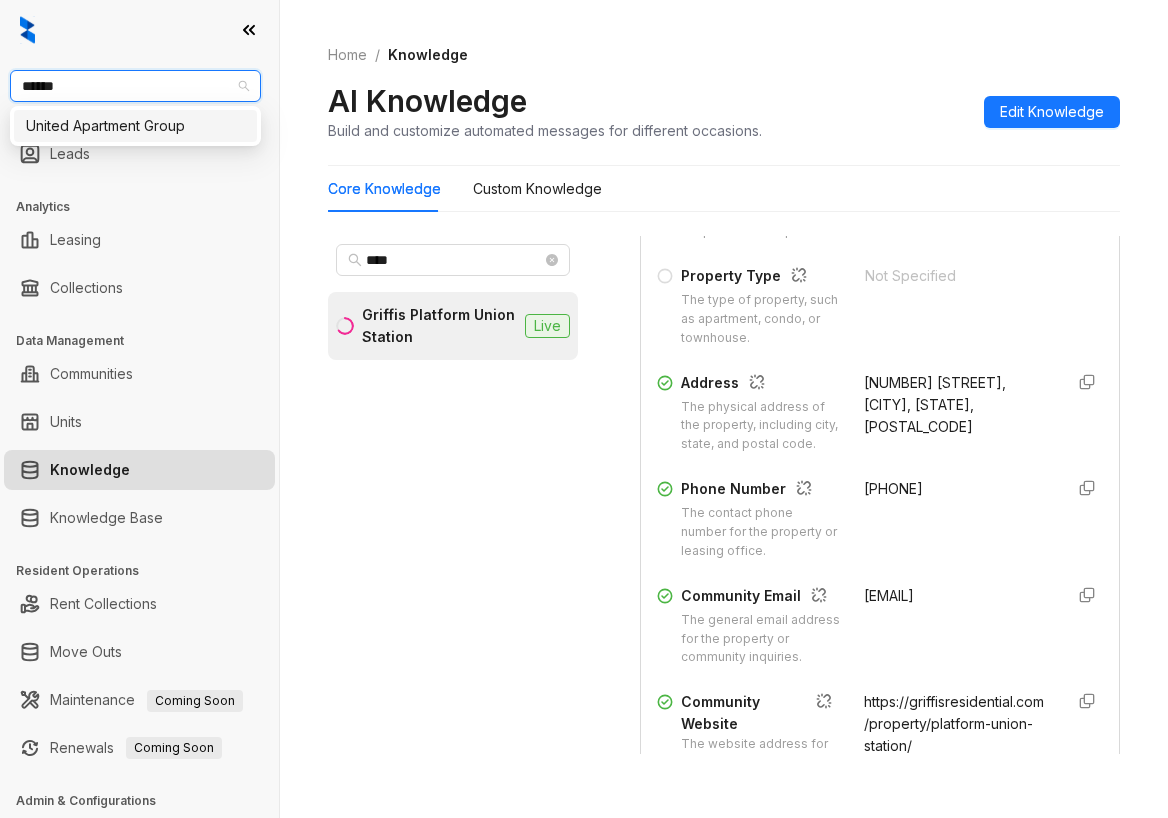 click on "United Apartment Group" at bounding box center [135, 126] 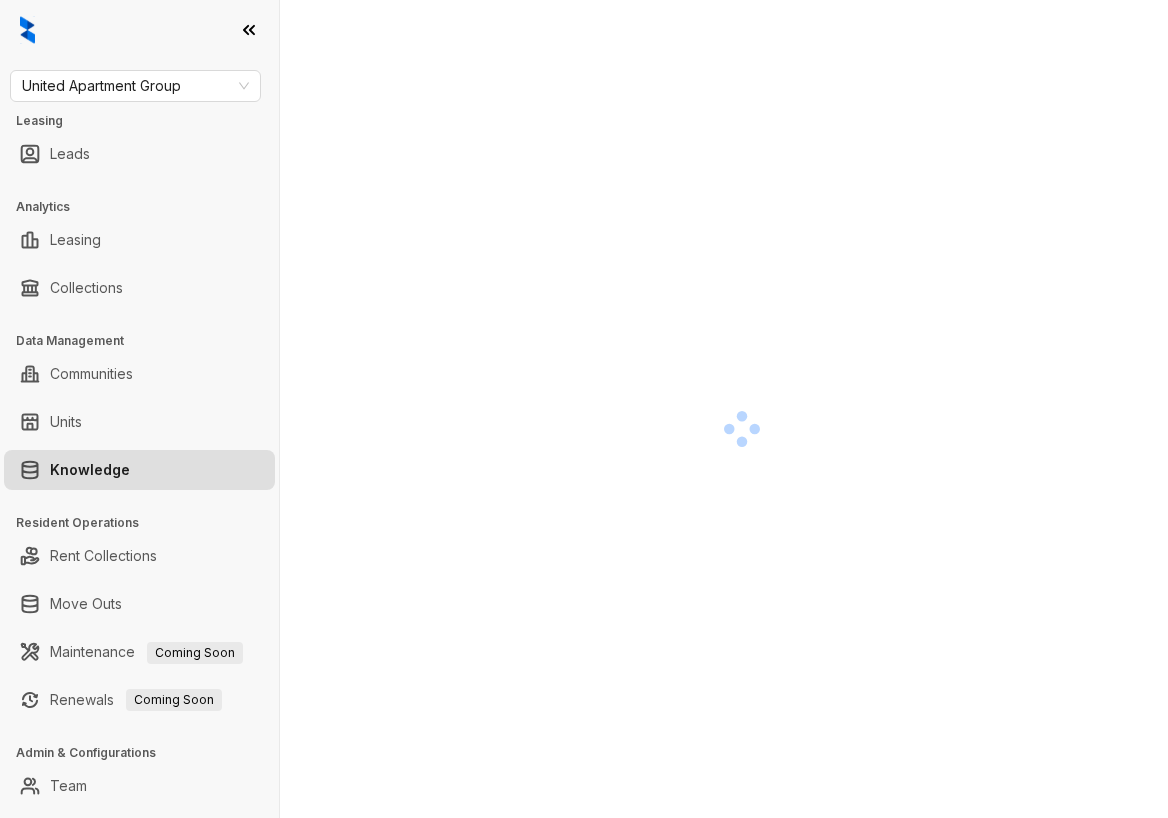 scroll, scrollTop: 0, scrollLeft: 0, axis: both 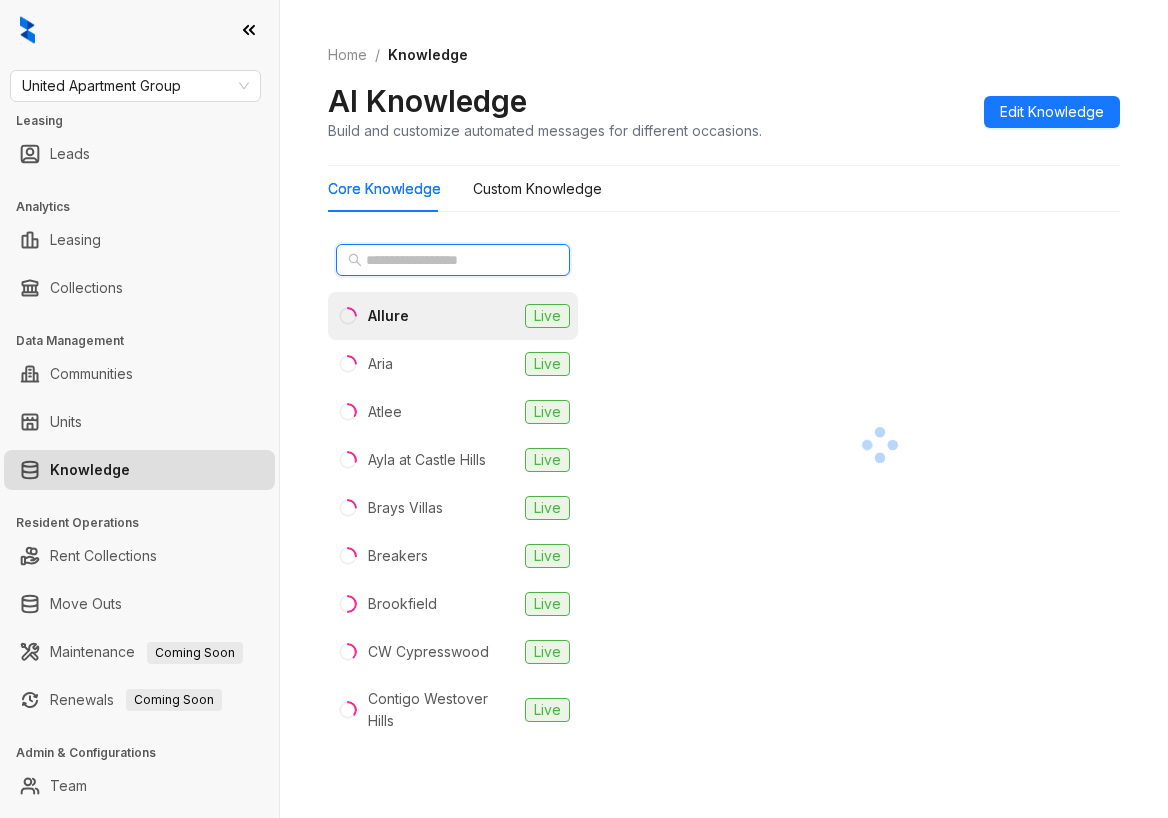 click at bounding box center [454, 260] 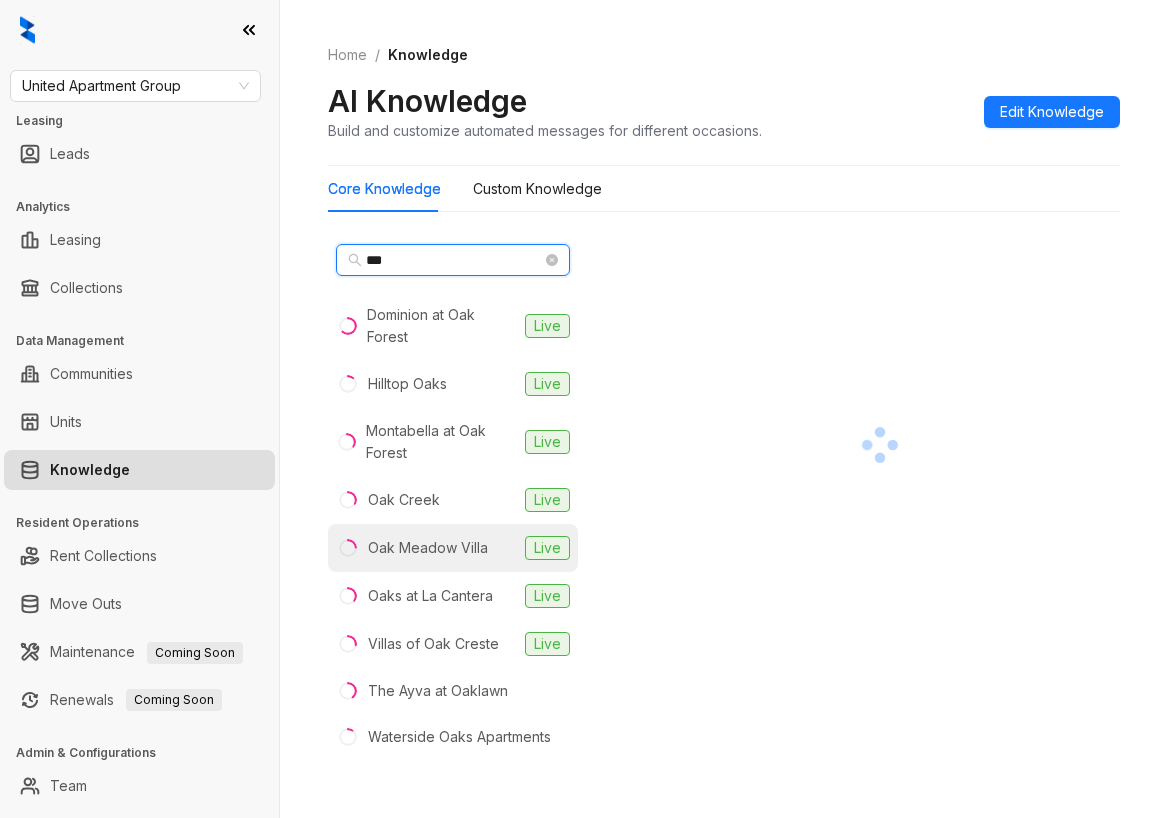 type on "***" 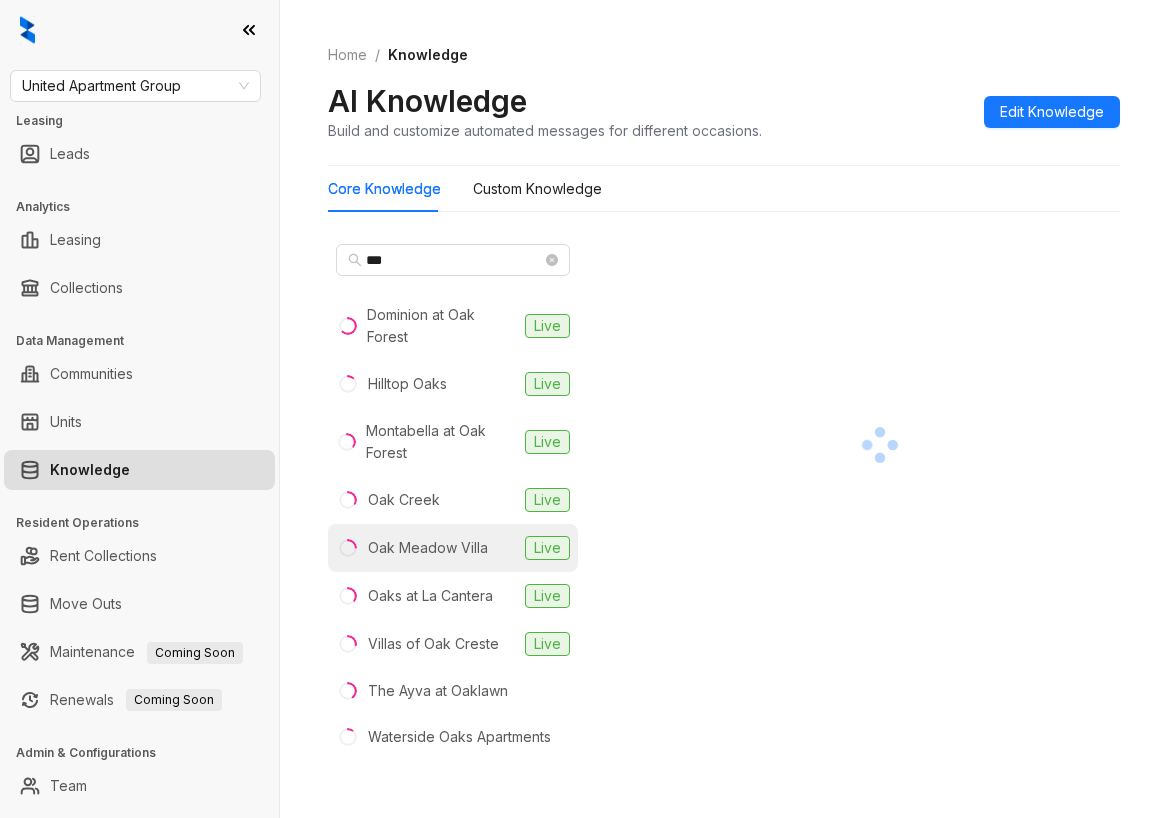 click on "Oak Meadow Villa" at bounding box center [428, 548] 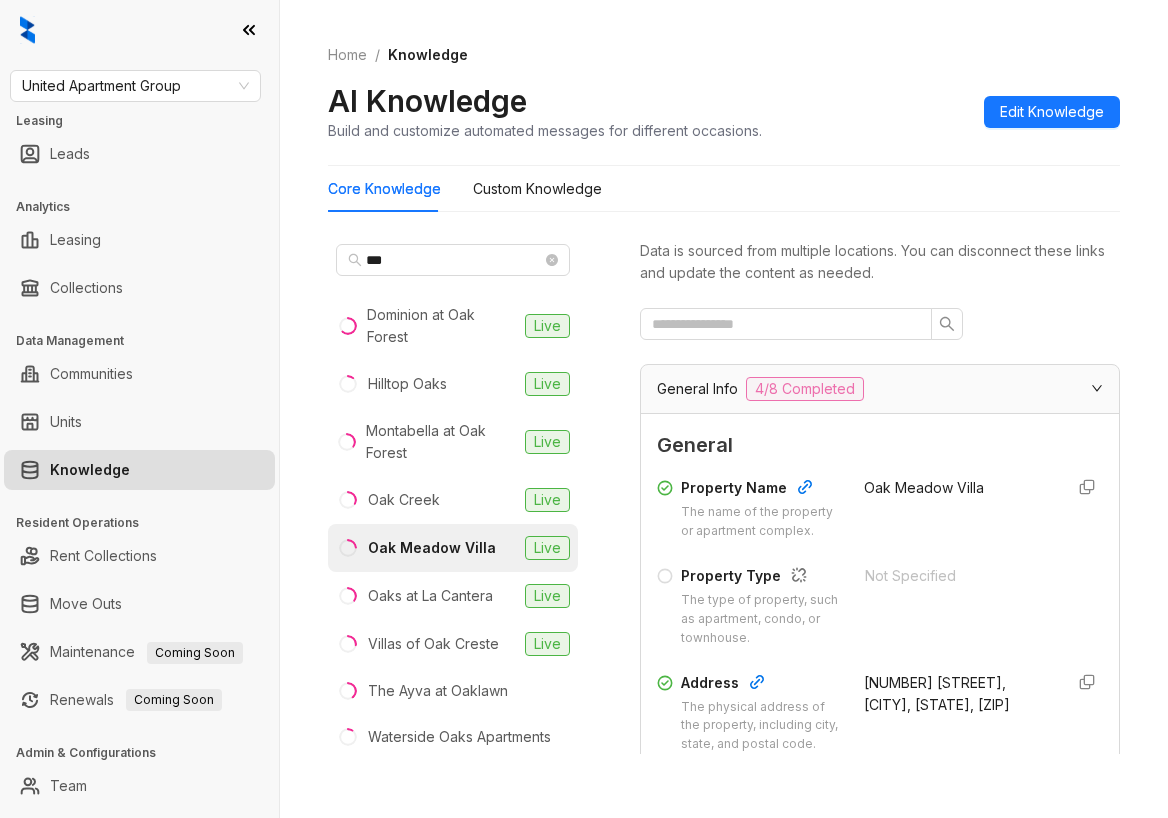 scroll, scrollTop: 40, scrollLeft: 0, axis: vertical 